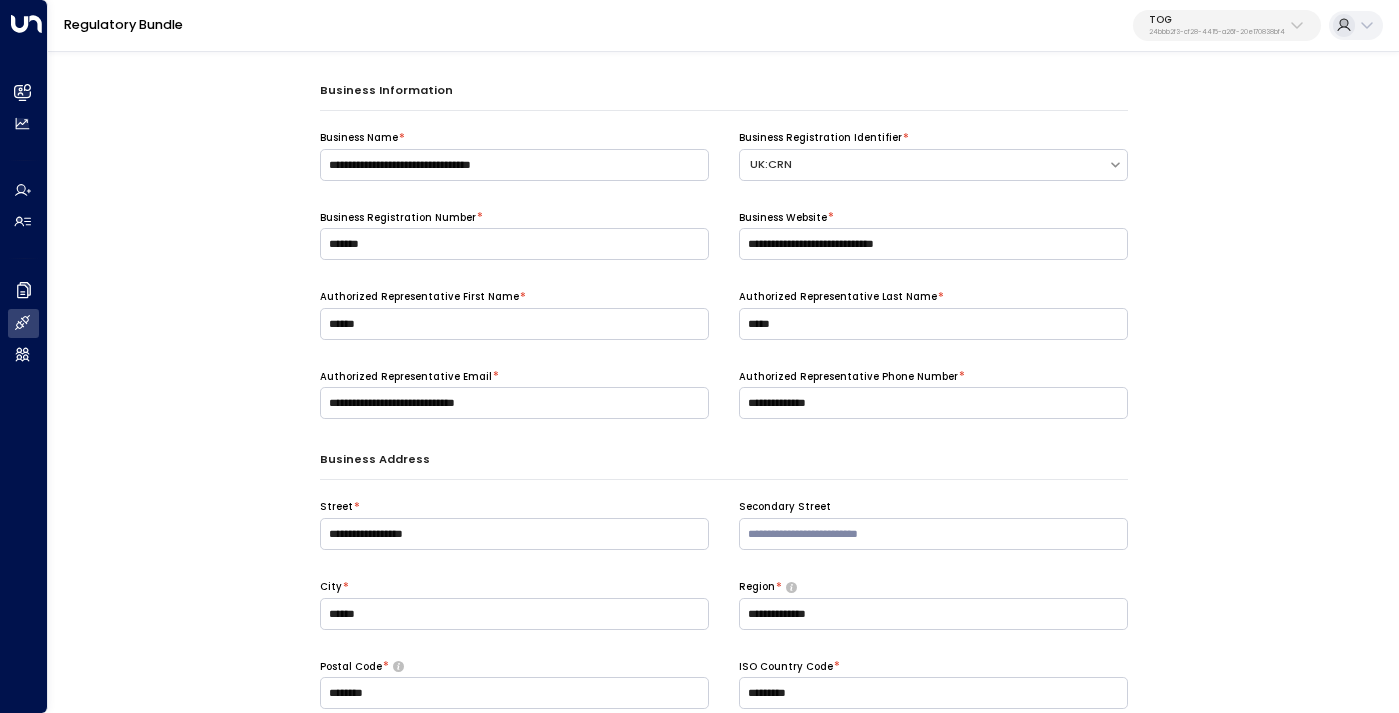 scroll, scrollTop: 0, scrollLeft: 0, axis: both 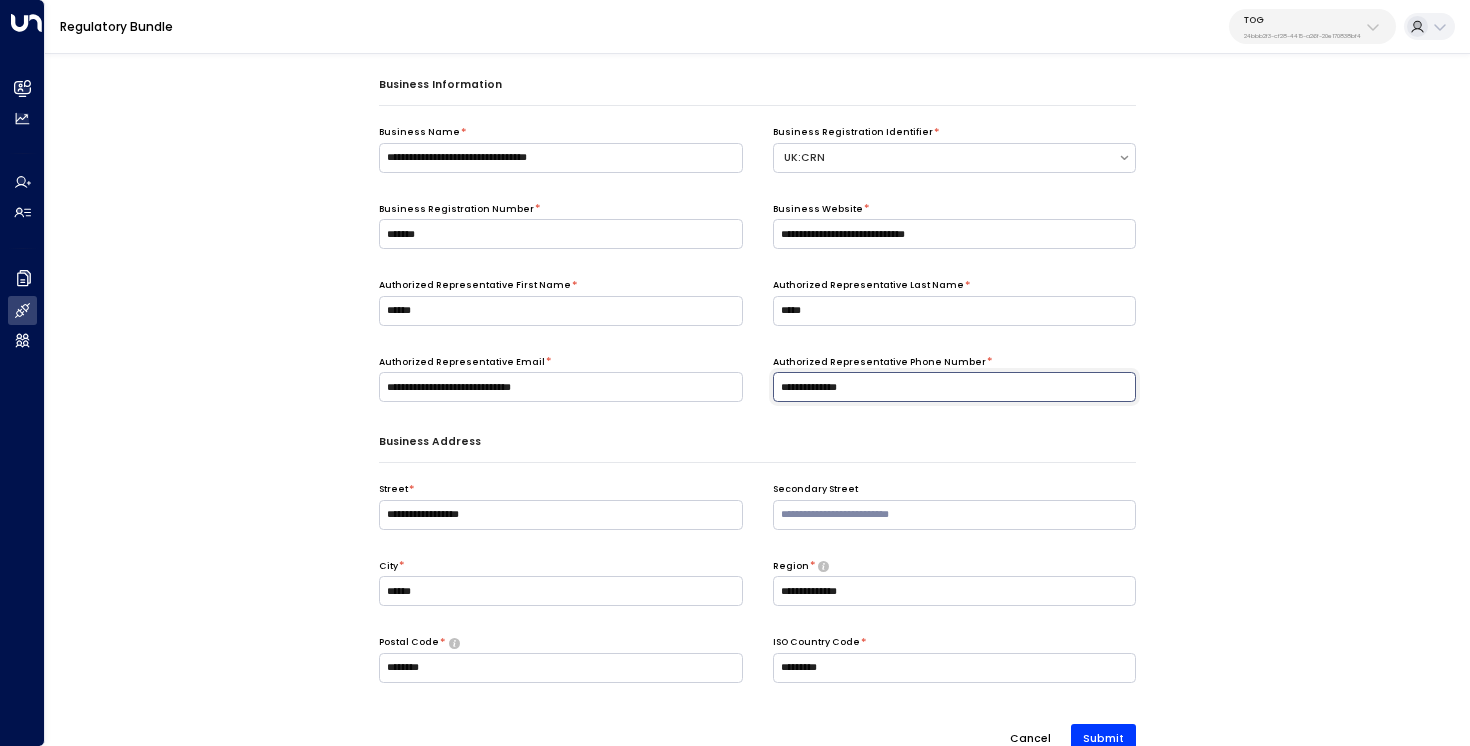 click on "**********" at bounding box center [955, 387] 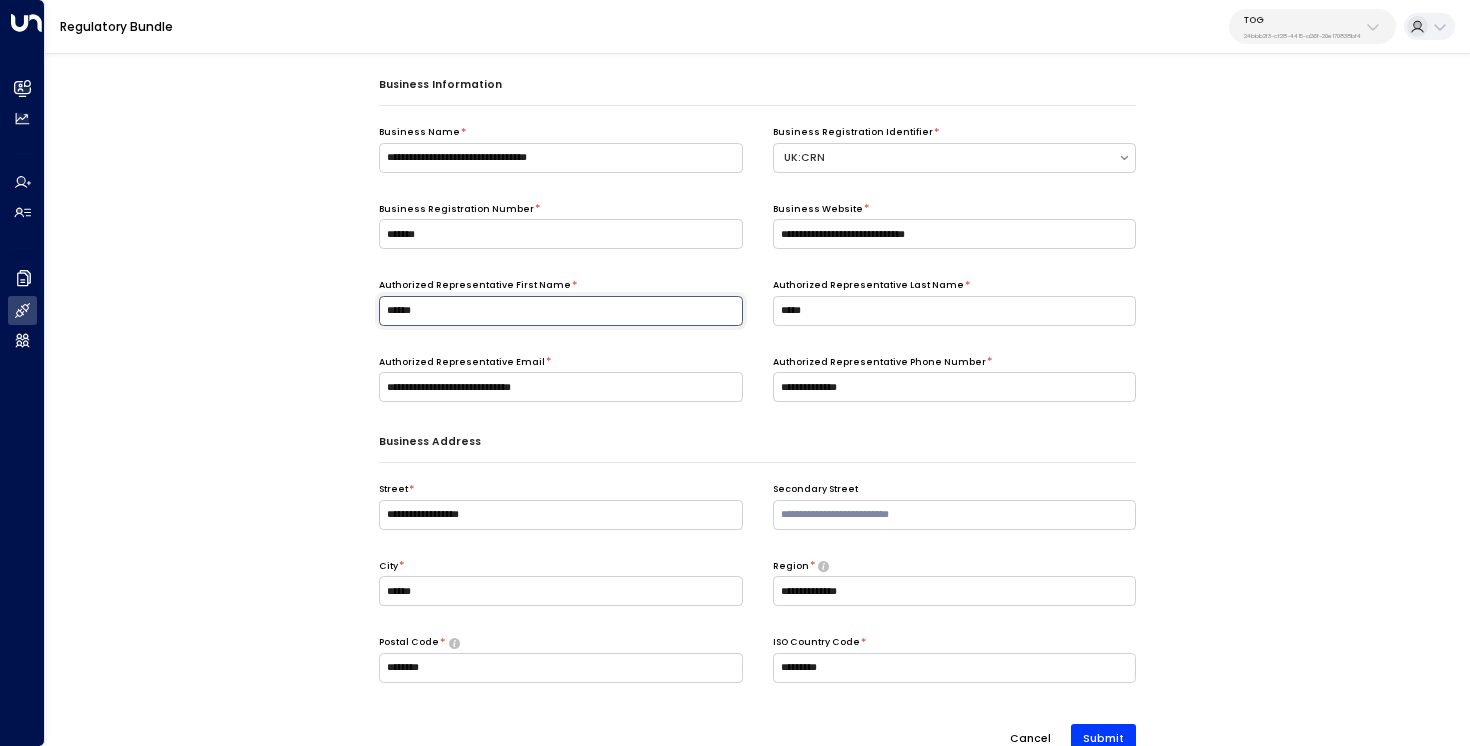 drag, startPoint x: 518, startPoint y: 314, endPoint x: 389, endPoint y: 308, distance: 129.13947 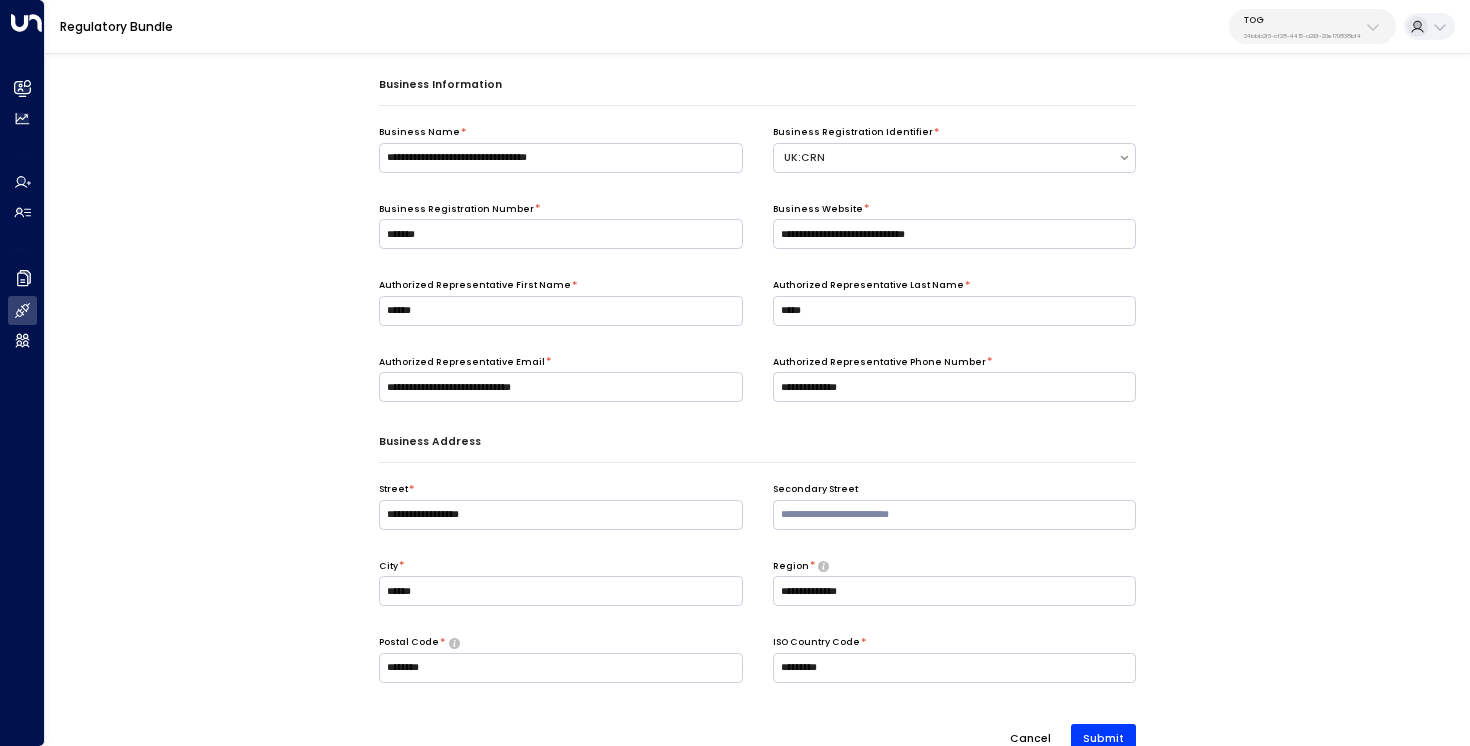 click on "**********" at bounding box center (757, 399) 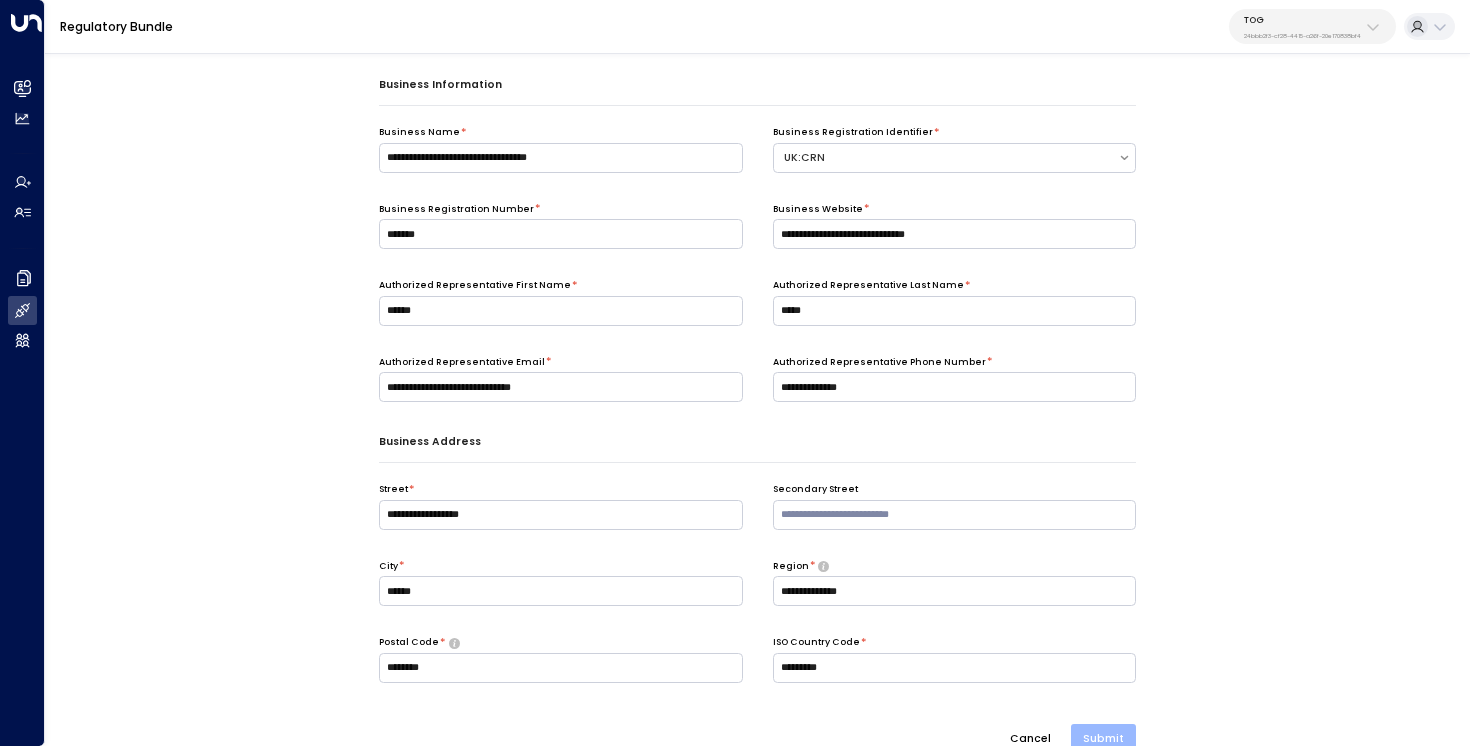 click on "Submit" at bounding box center [1103, 739] 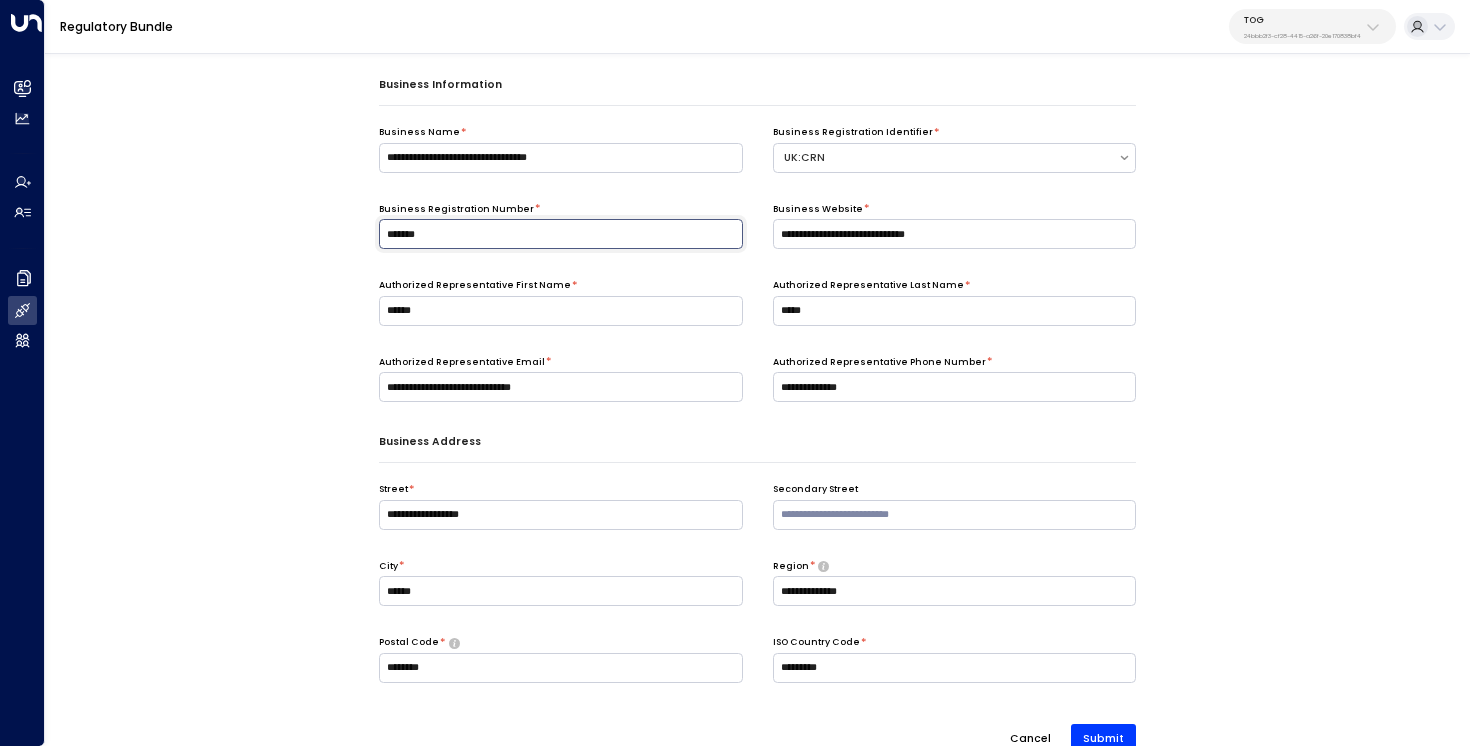 click on "*******" at bounding box center [561, 234] 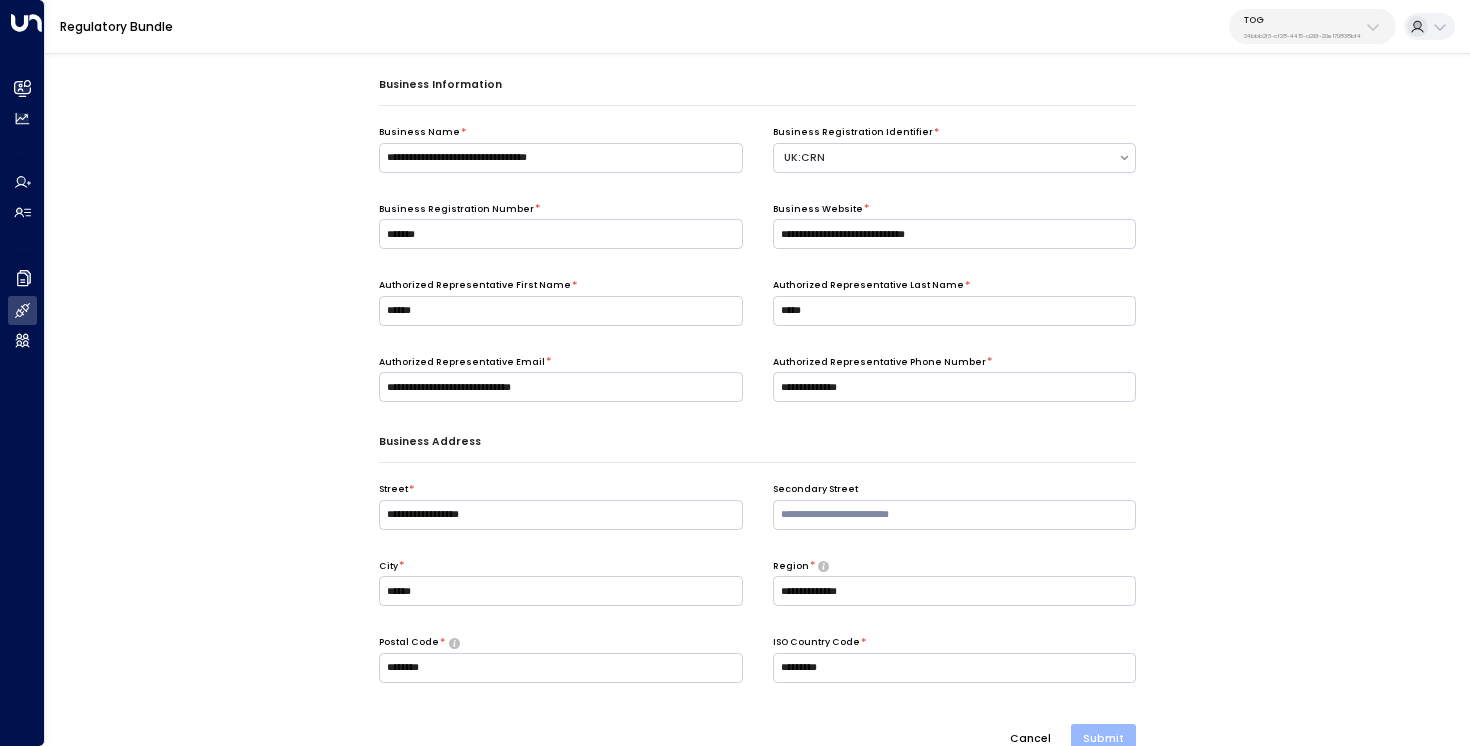 click on "Submit" at bounding box center [1103, 739] 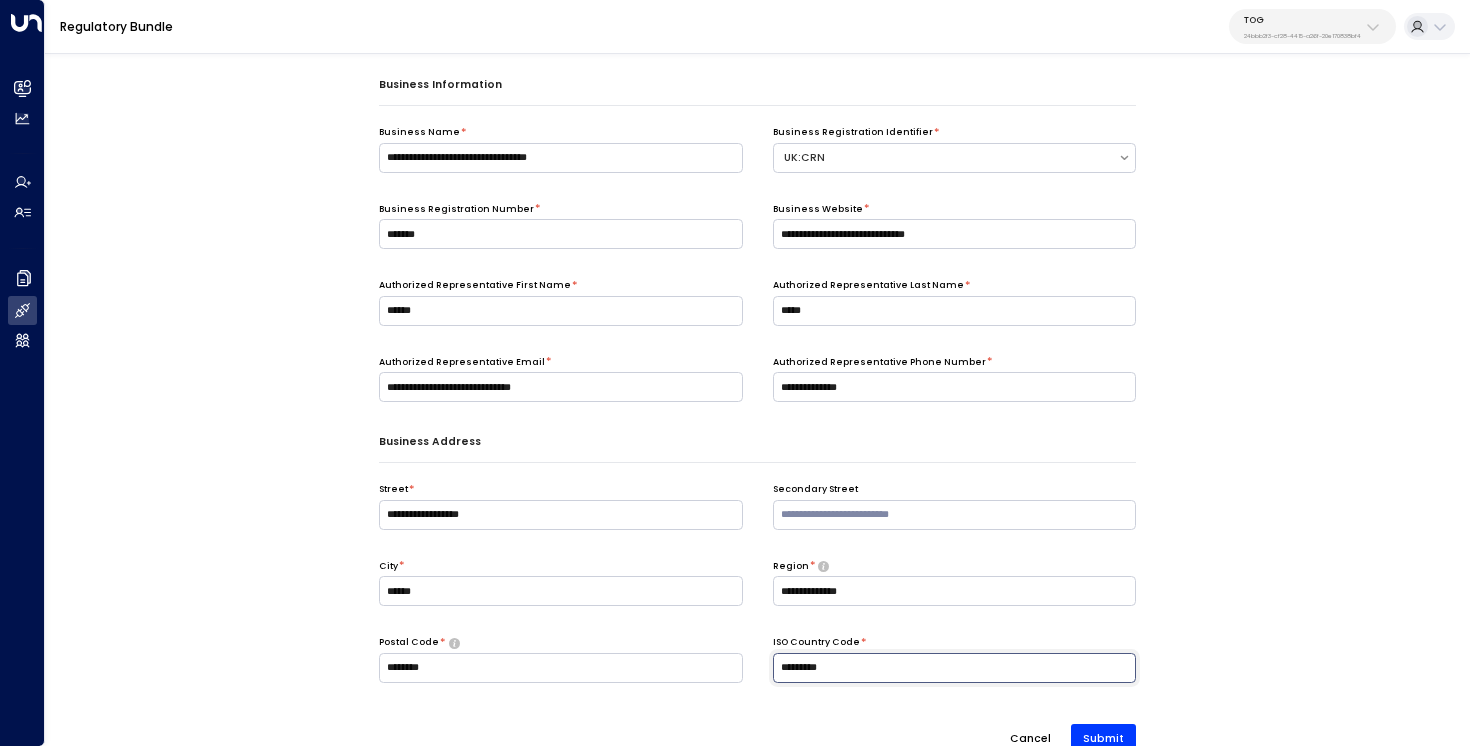 click on "*********" at bounding box center [955, 668] 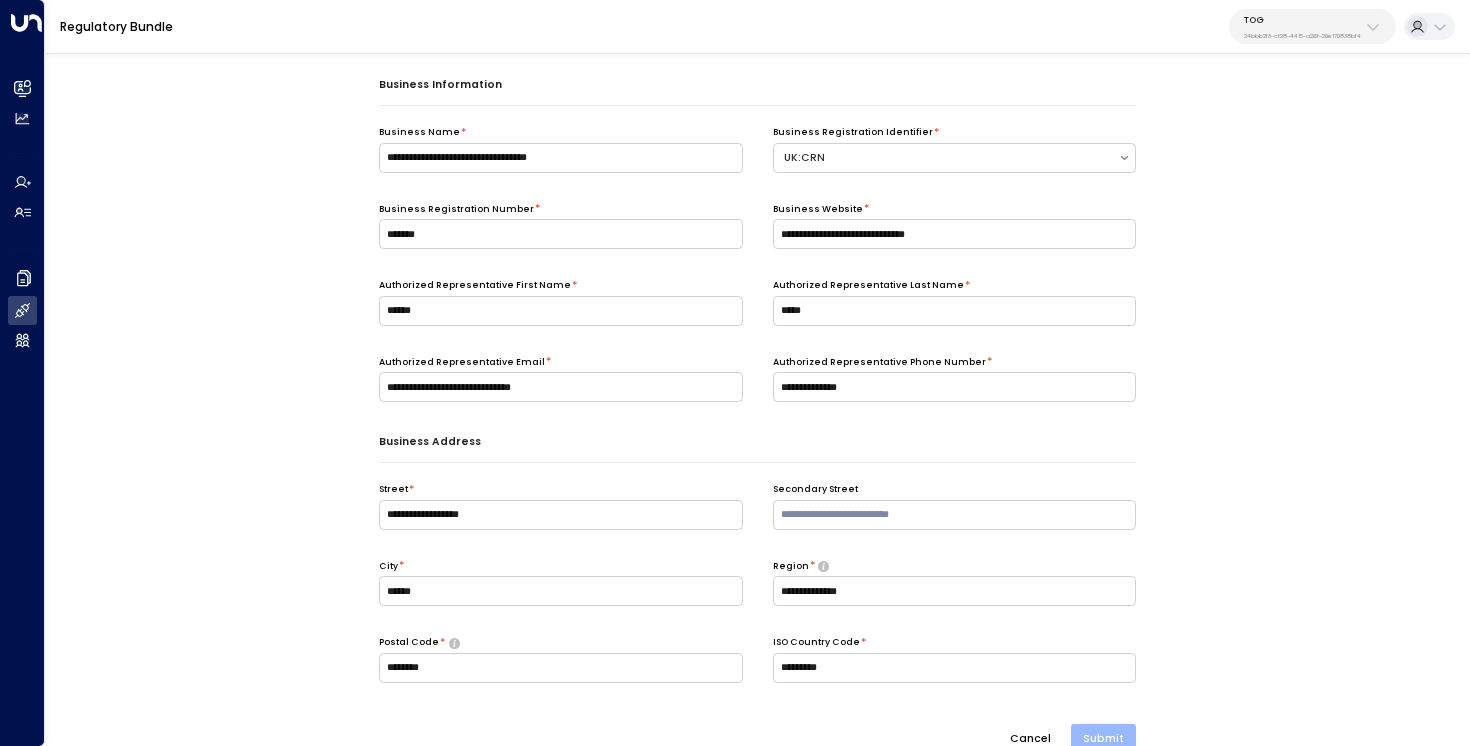 click on "Submit" at bounding box center [1103, 739] 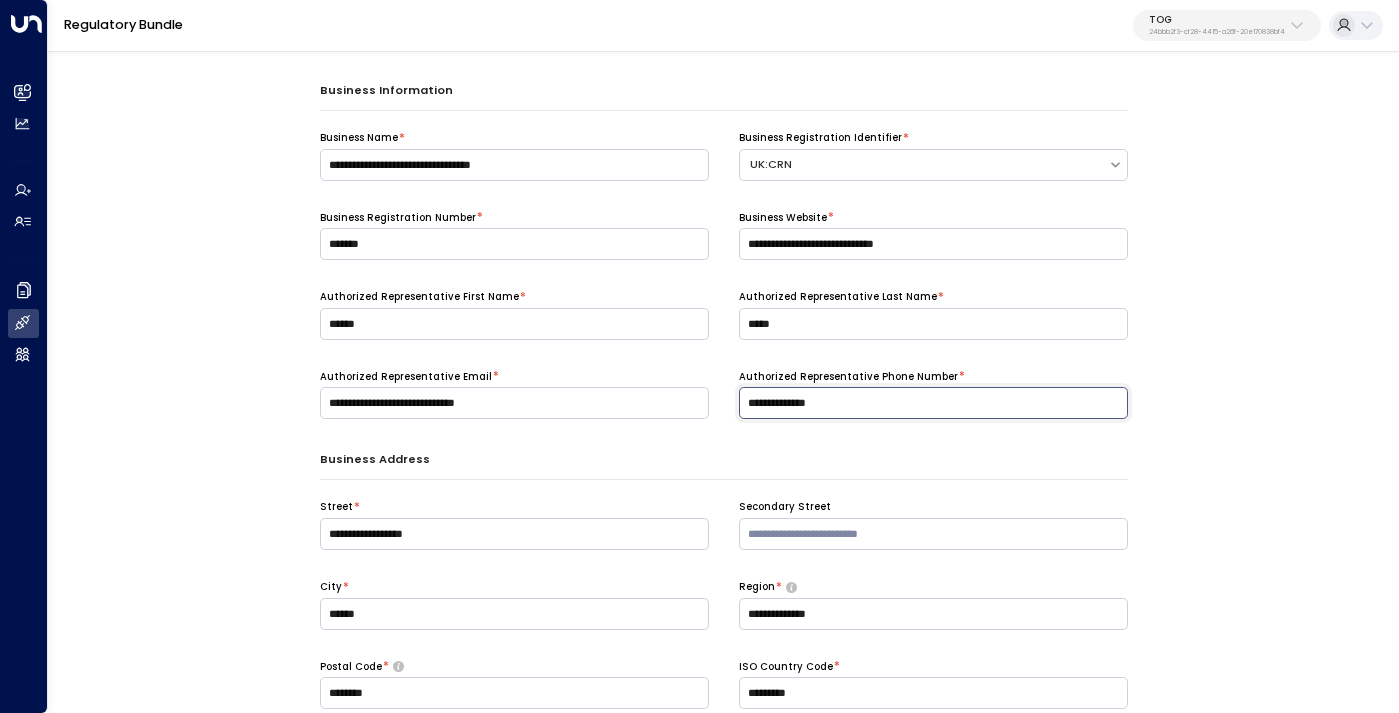 click on "**********" at bounding box center [933, 403] 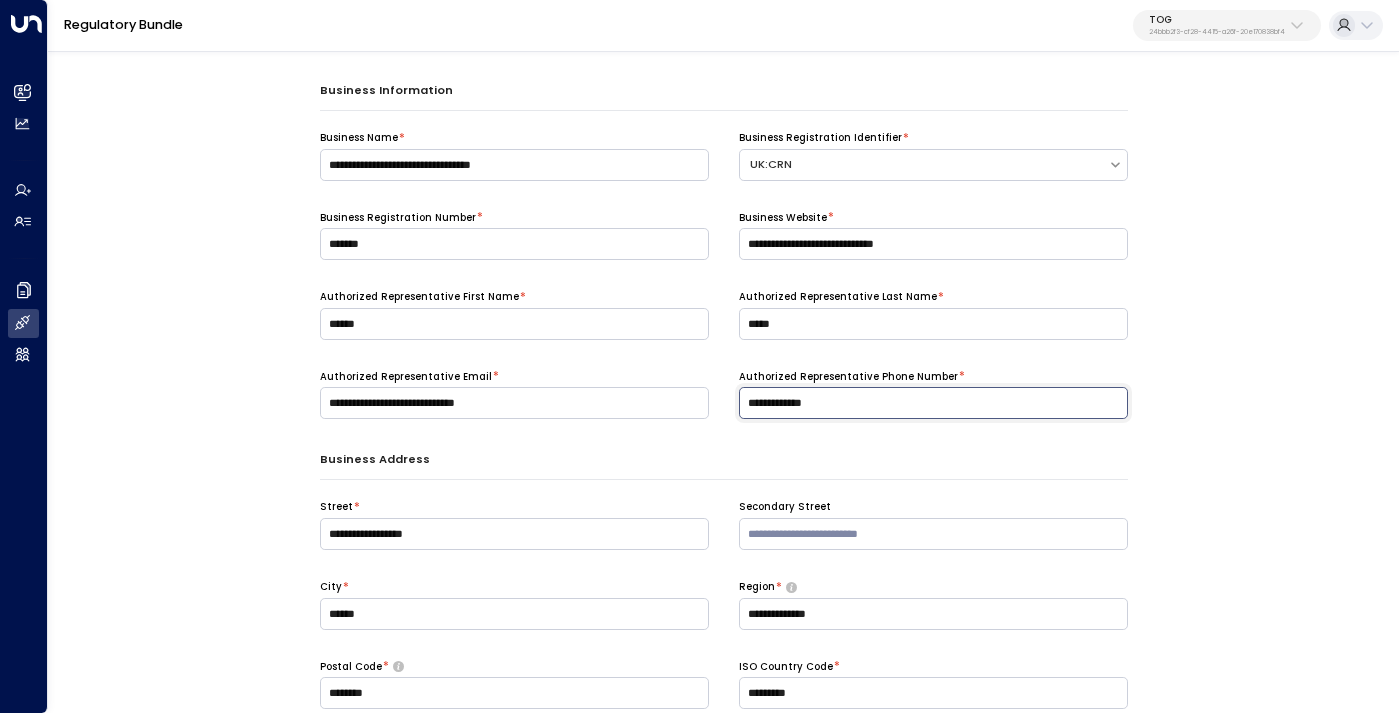type on "**********" 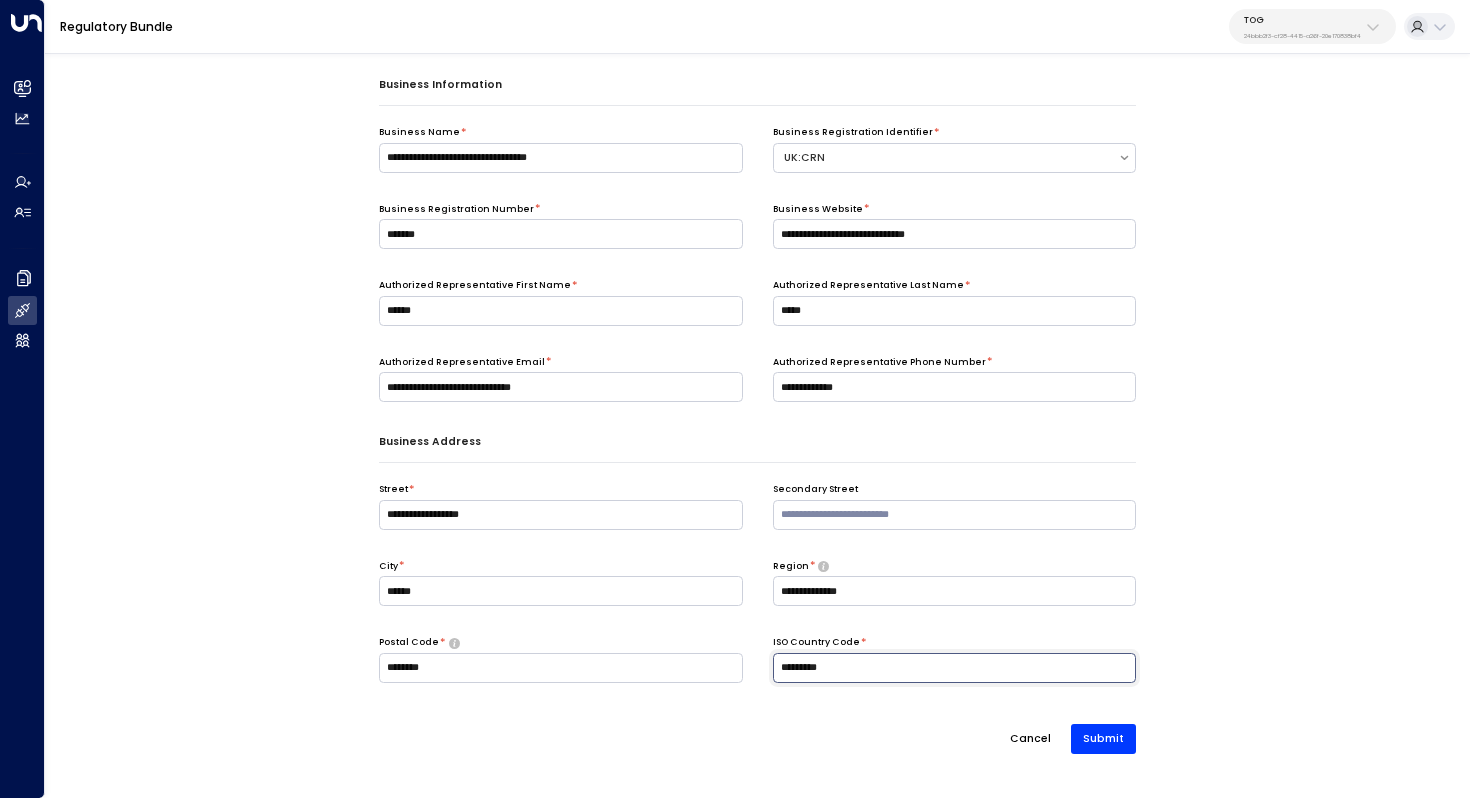 drag, startPoint x: 841, startPoint y: 664, endPoint x: 802, endPoint y: 662, distance: 39.051247 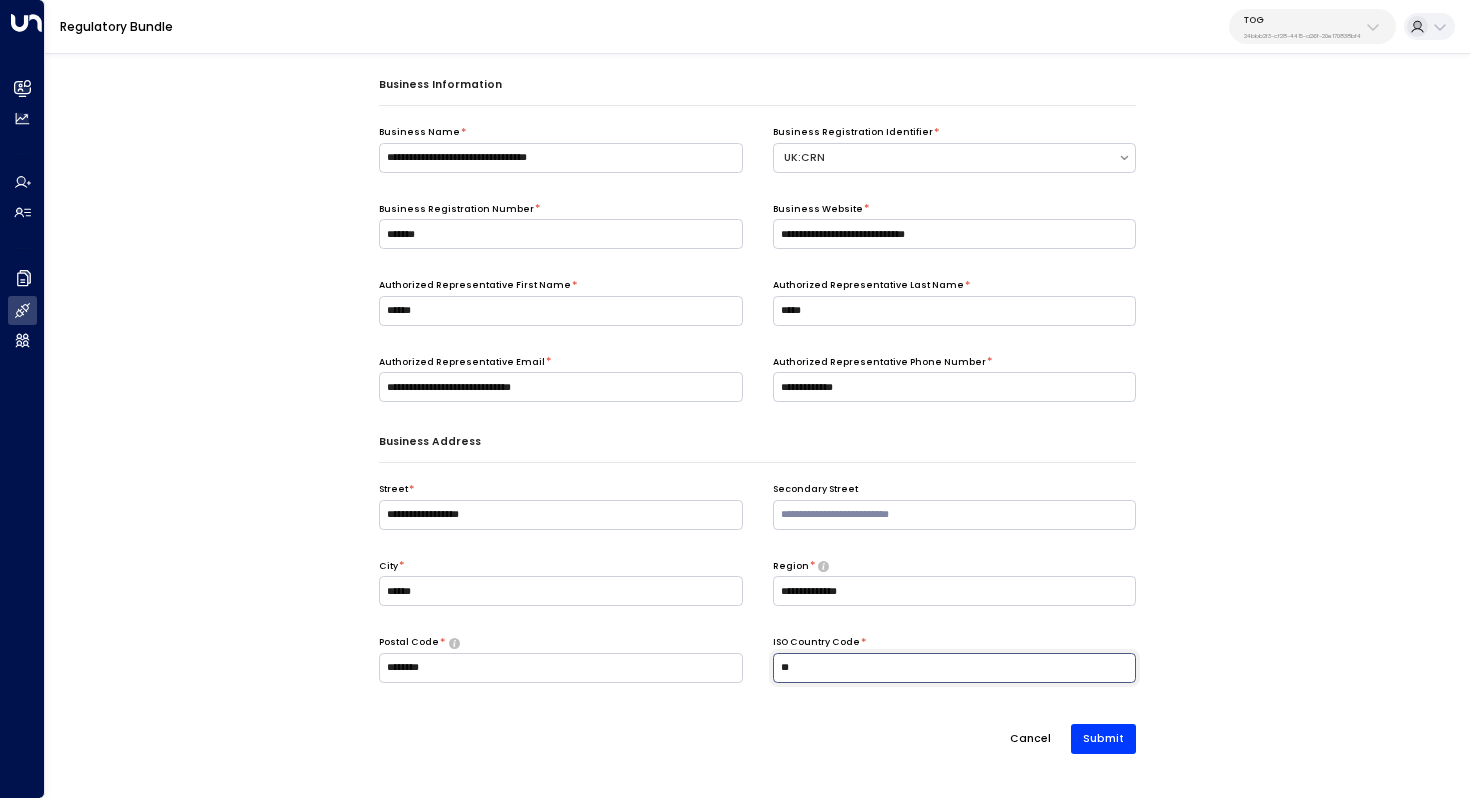 type on "**" 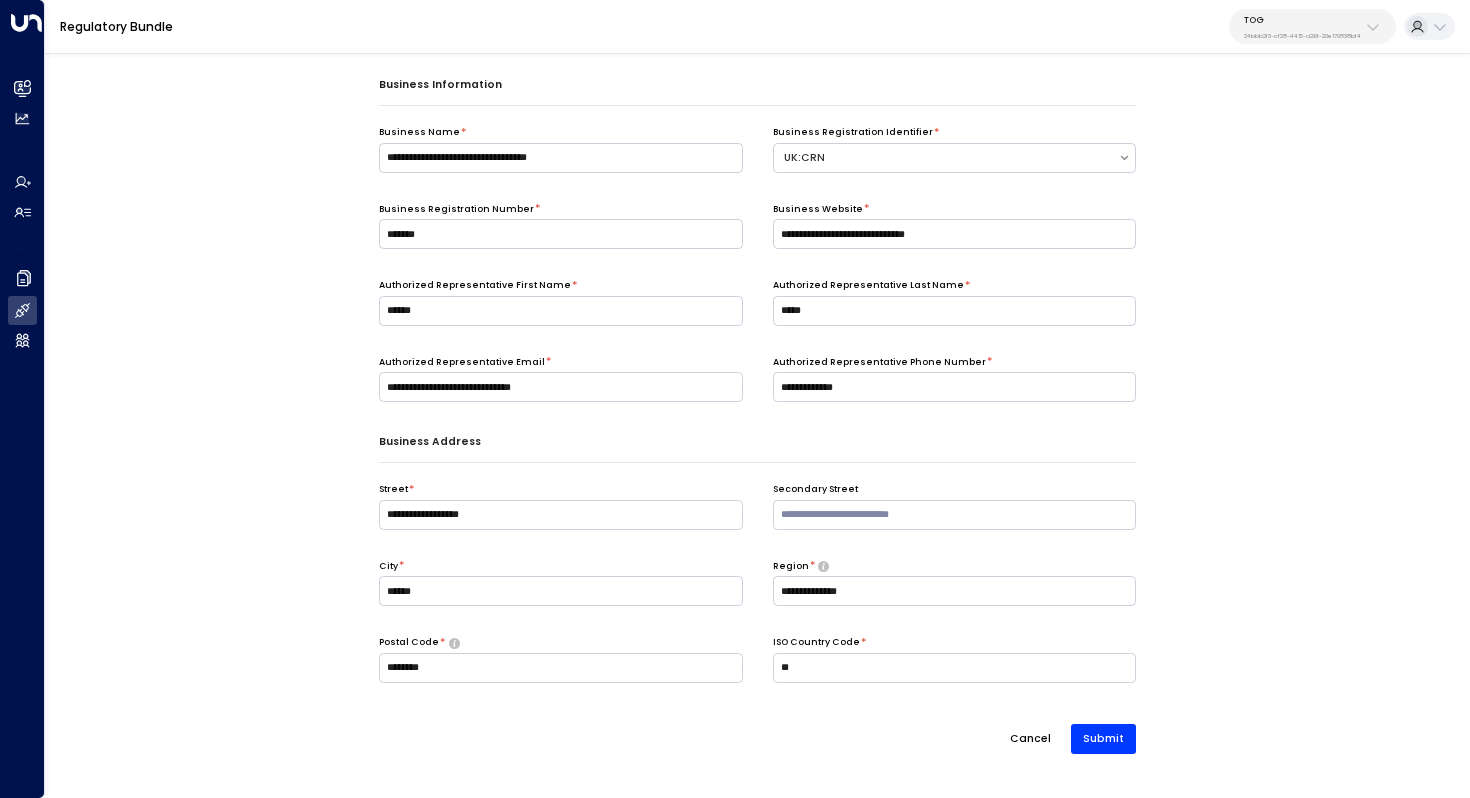 click on "**********" at bounding box center (757, 399) 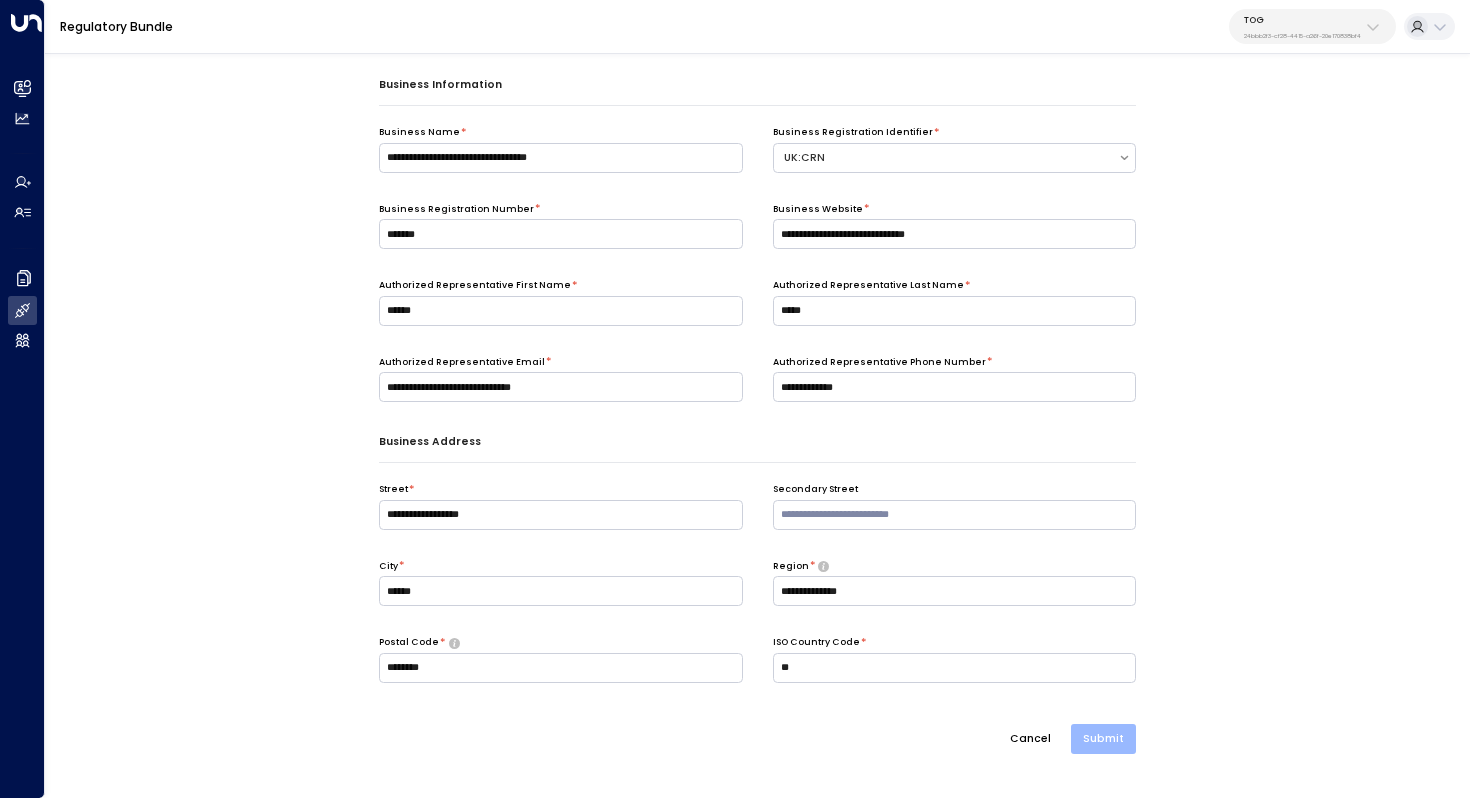 click on "Submit" at bounding box center [1103, 739] 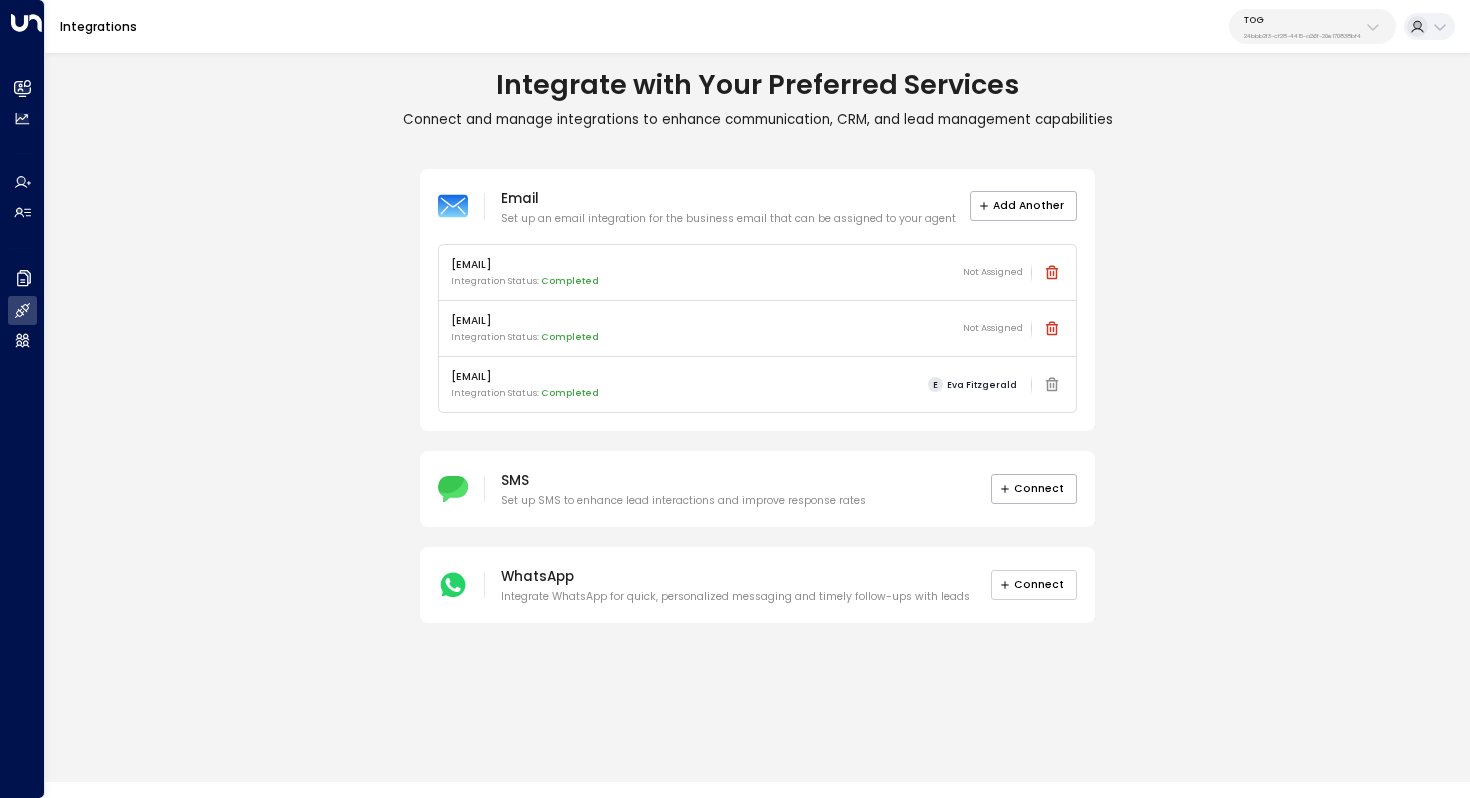 click on "Connect" at bounding box center (1034, 585) 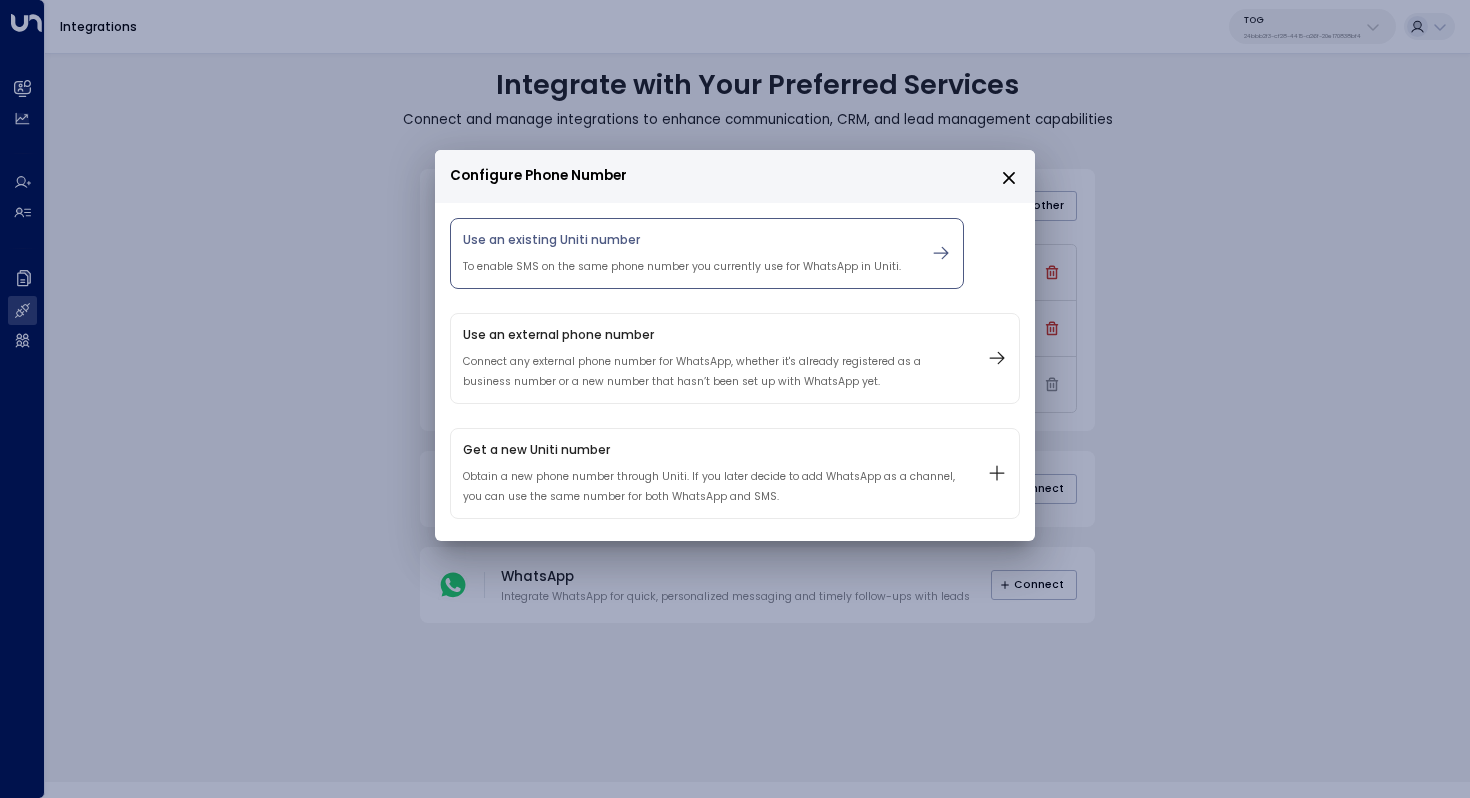 click on "To enable SMS on the same phone number you currently use for WhatsApp in Uniti." at bounding box center (682, 267) 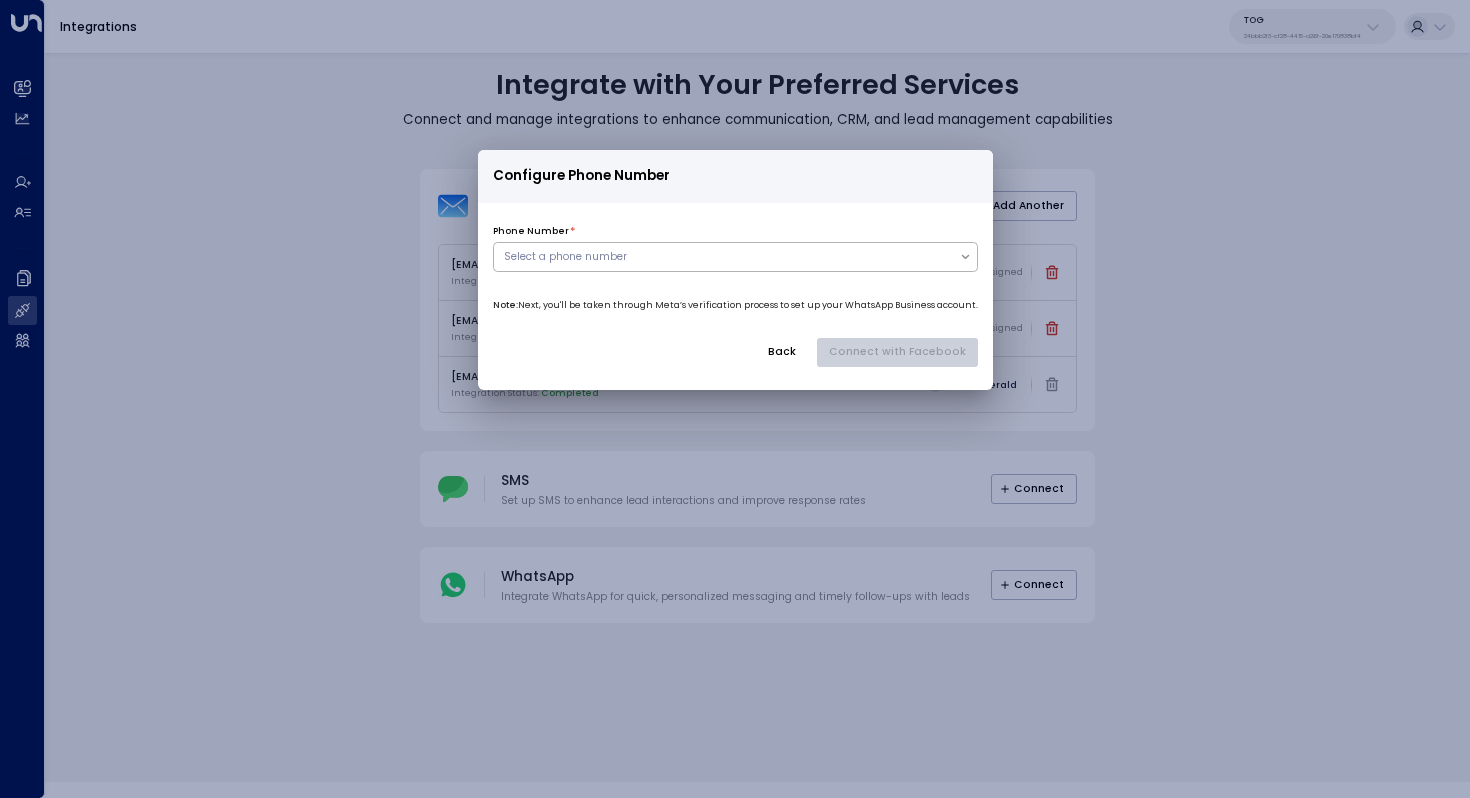 click at bounding box center (727, 257) 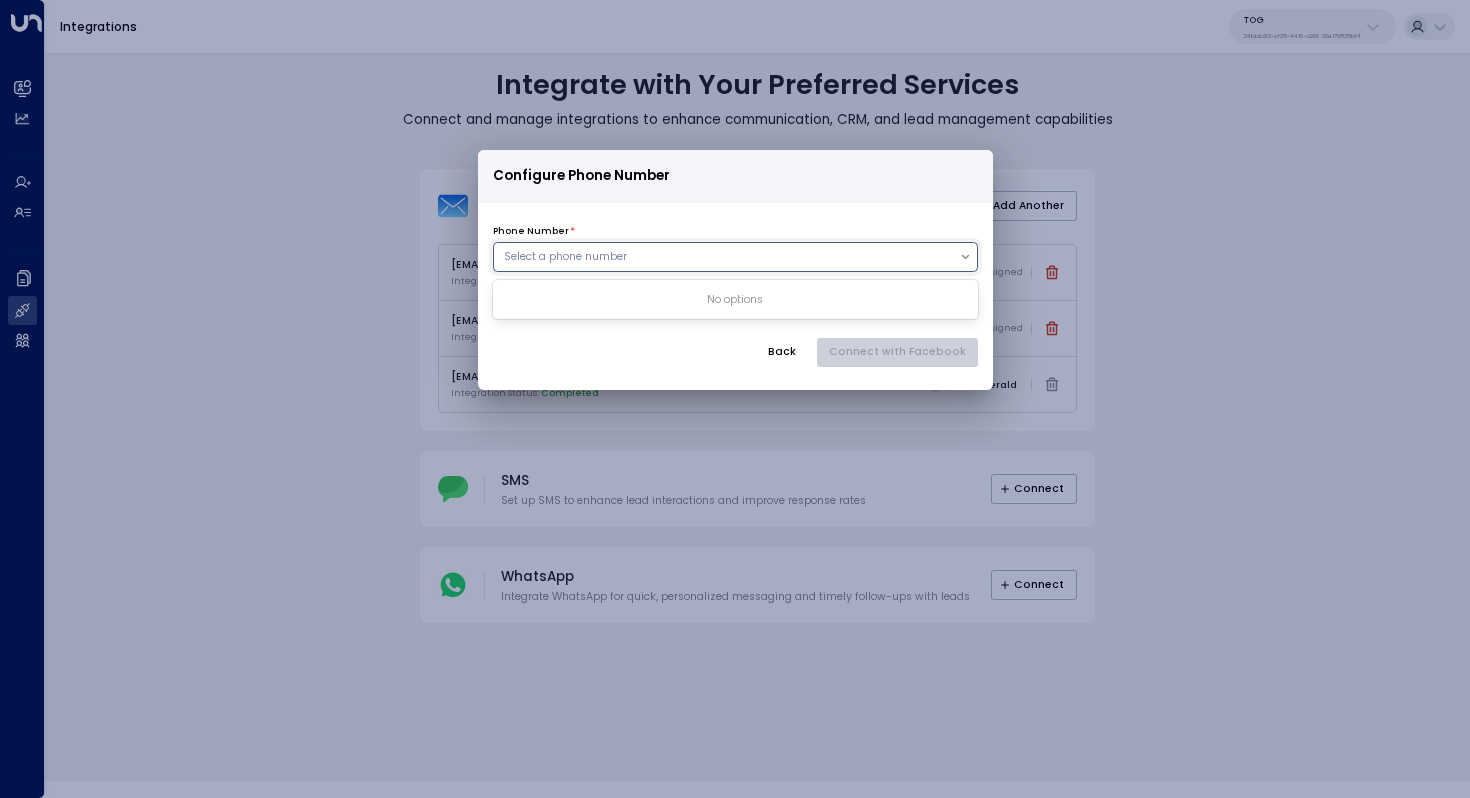 click on "Phone Number   * Use Up and Down to choose options, press Enter to select the currently focused option, press Escape to exit the menu, press Tab to select the option and exit the menu. Select a phone number No options Note:  Next, you'll be taken through Meta’s verification process to set up your WhatsApp Business account. Back Connect with Facebook" at bounding box center (735, 293) 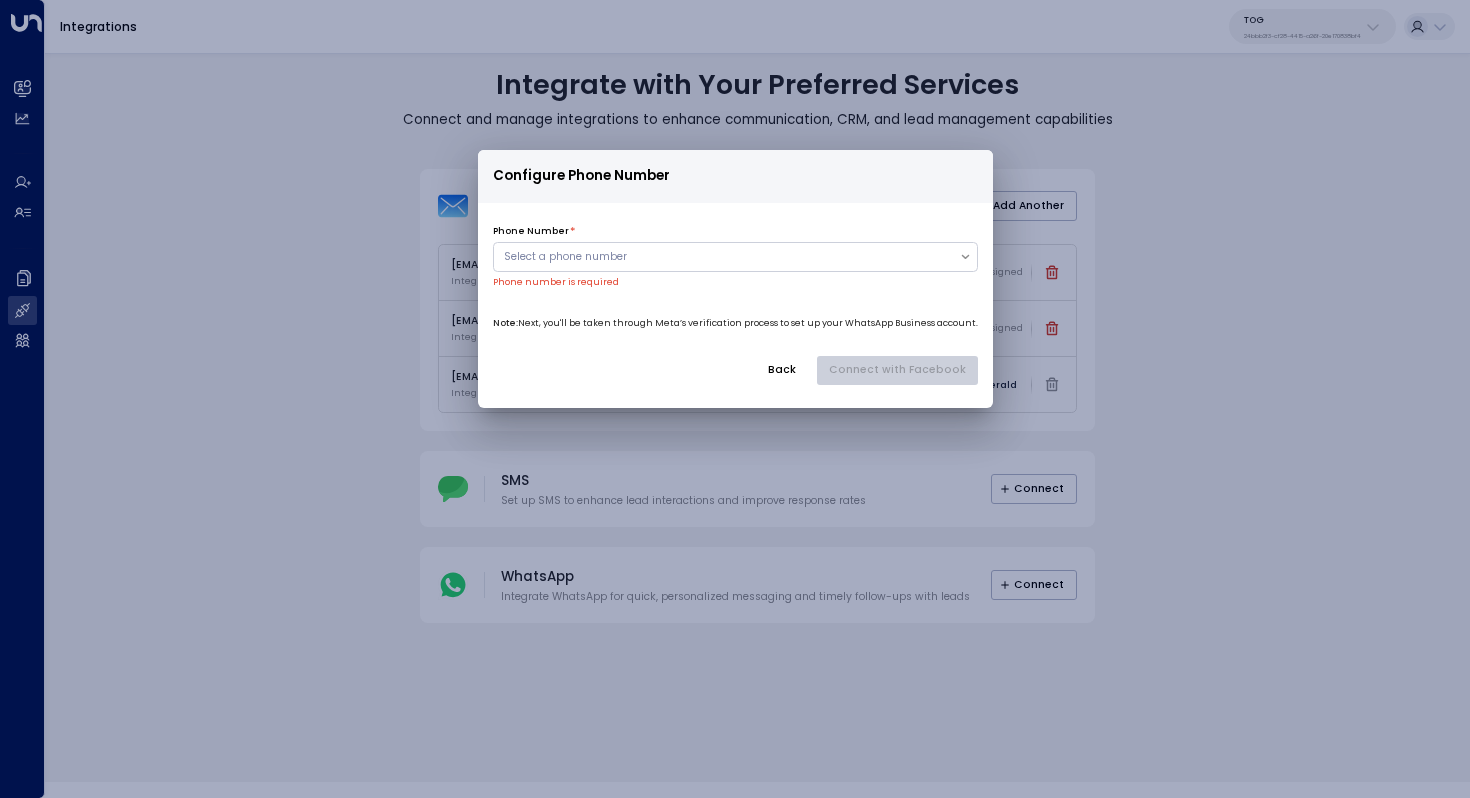 click on "Back" at bounding box center [782, 371] 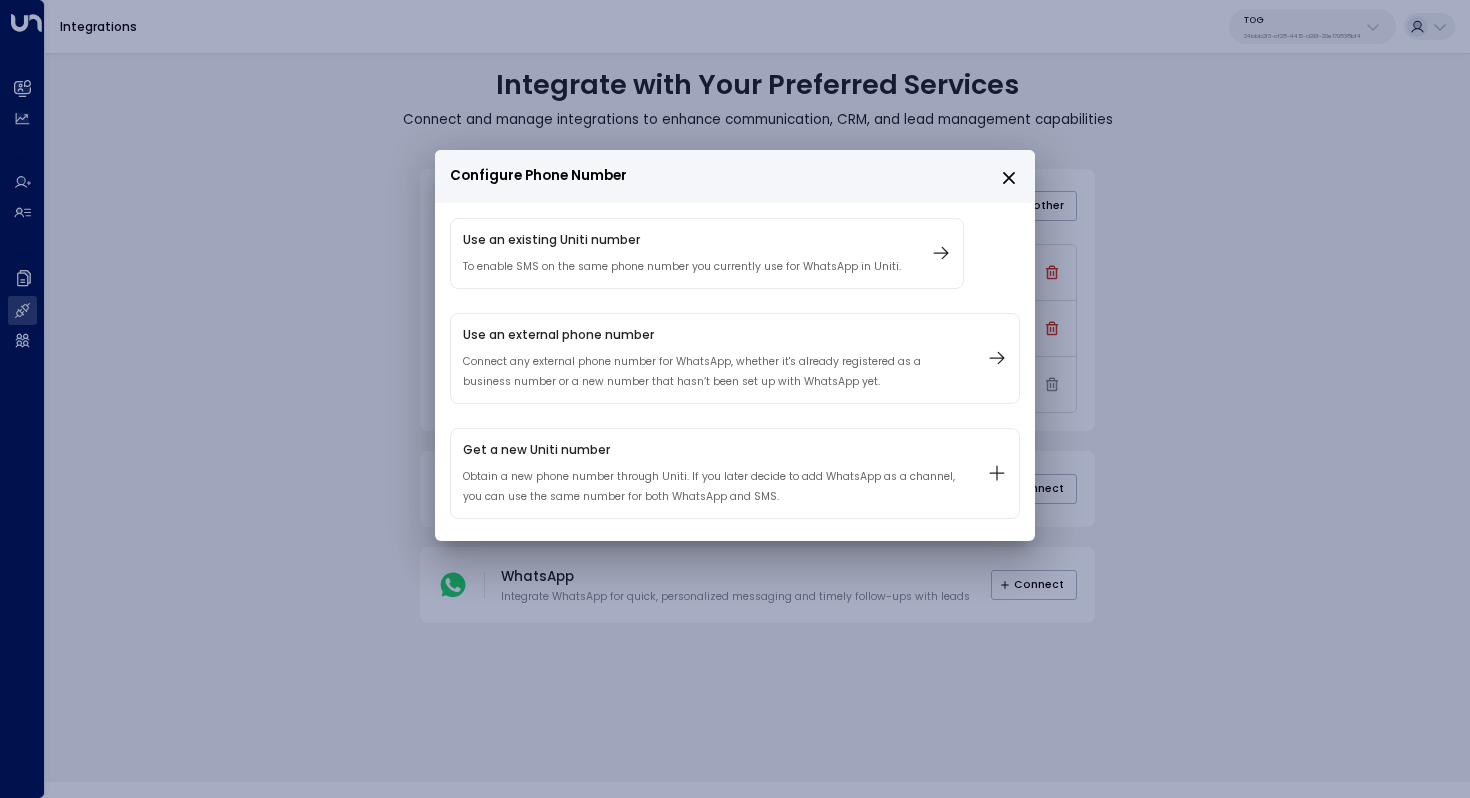 click on "Configure Phone Number" at bounding box center (735, 176) 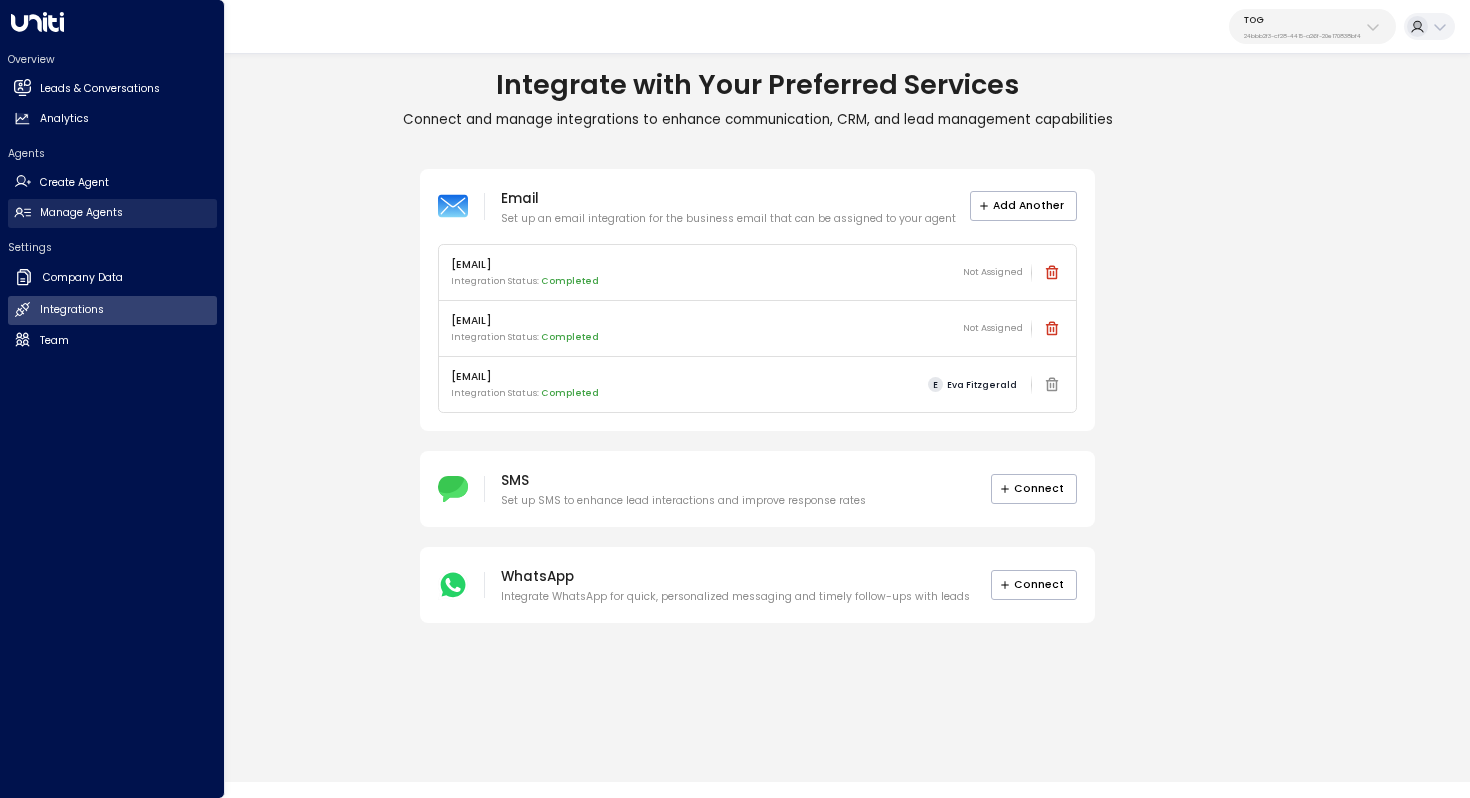 click on "Manage Agents" at bounding box center (81, 213) 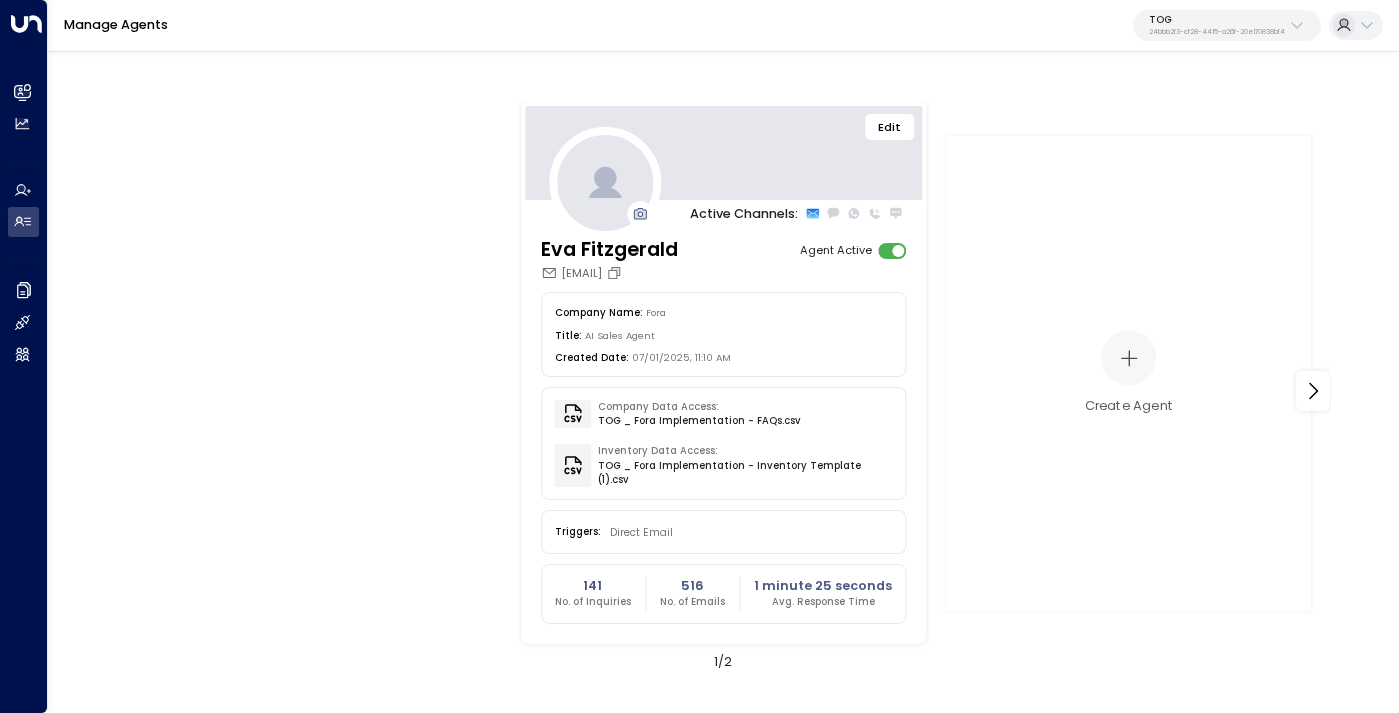 click on "TOG" at bounding box center (1217, 20) 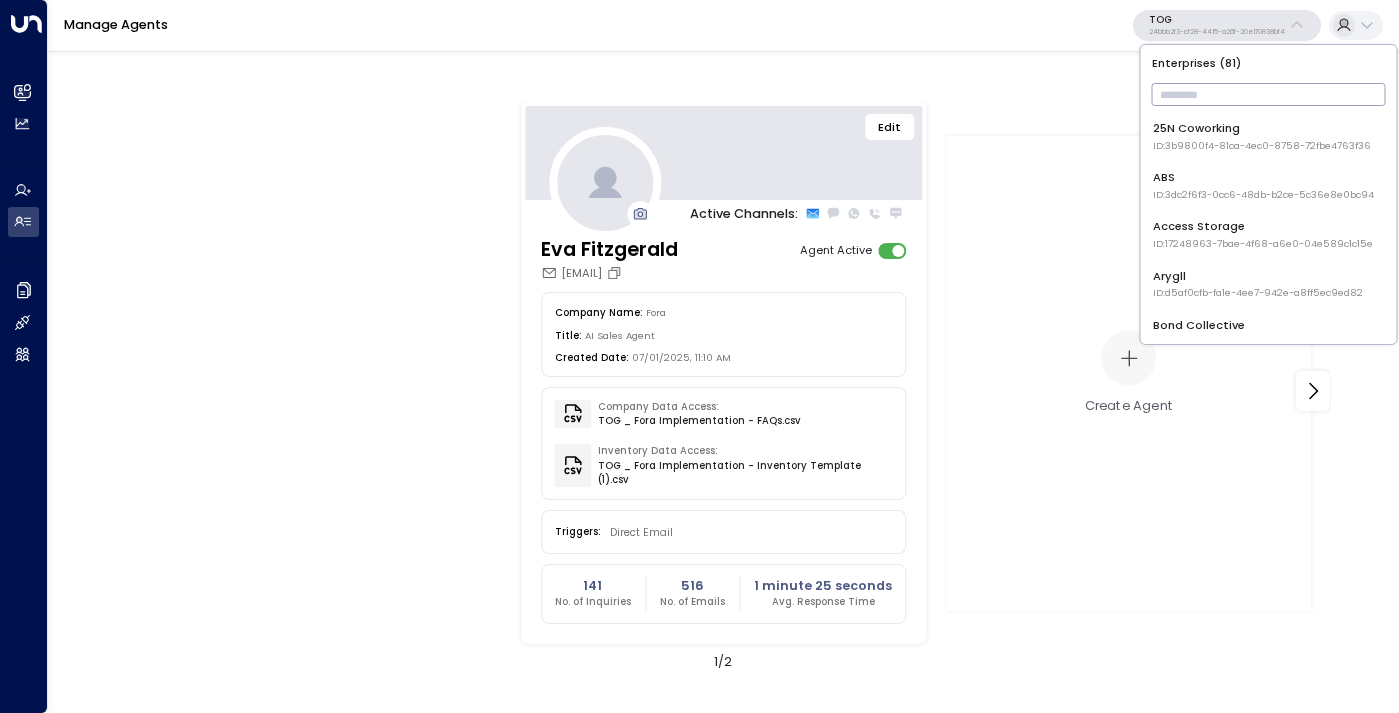 click at bounding box center (1269, 94) 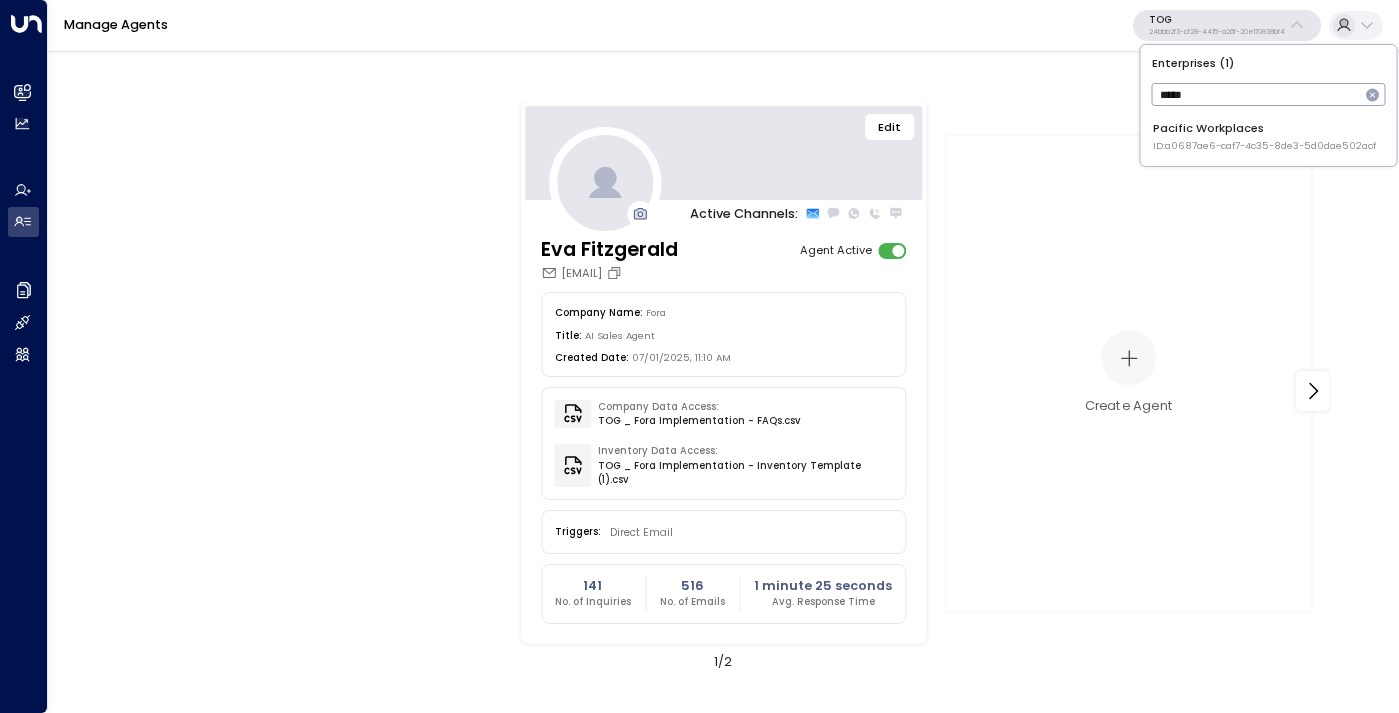 type on "*****" 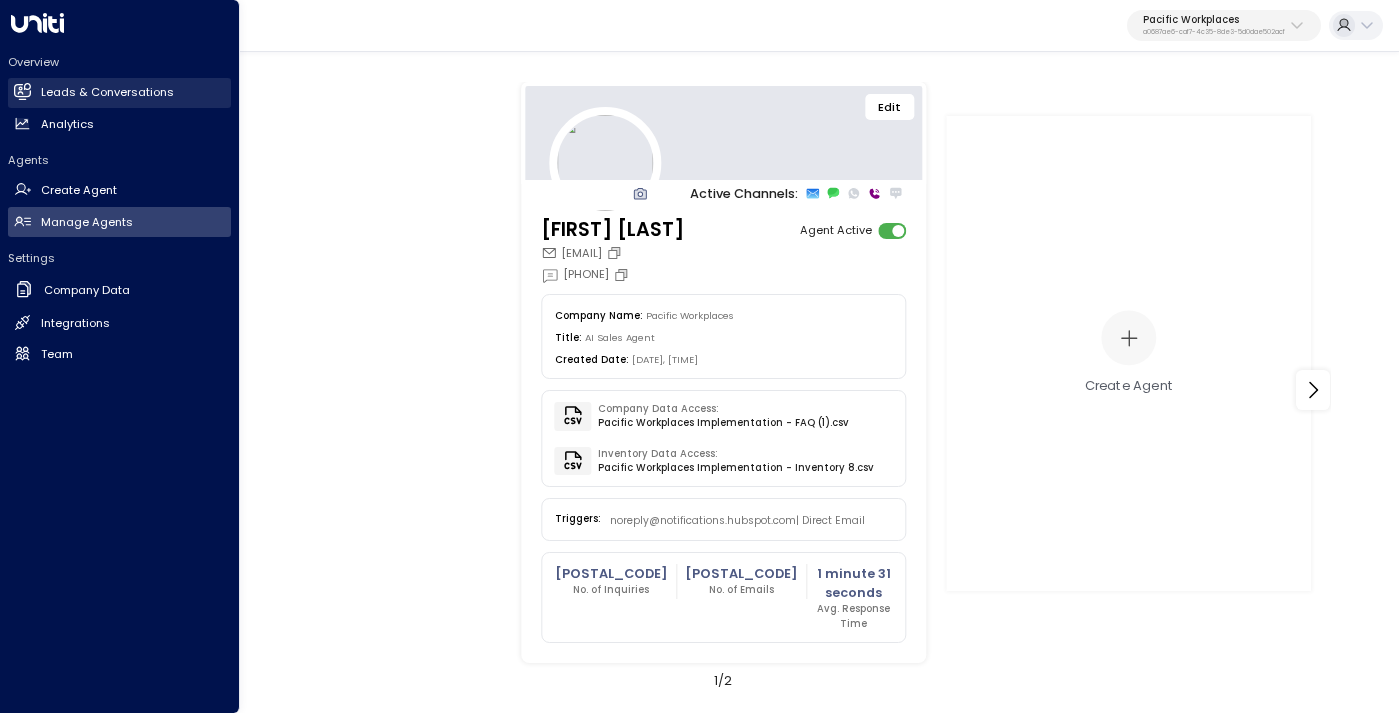 click on "Leads & Conversations Leads & Conversations" at bounding box center (119, 93) 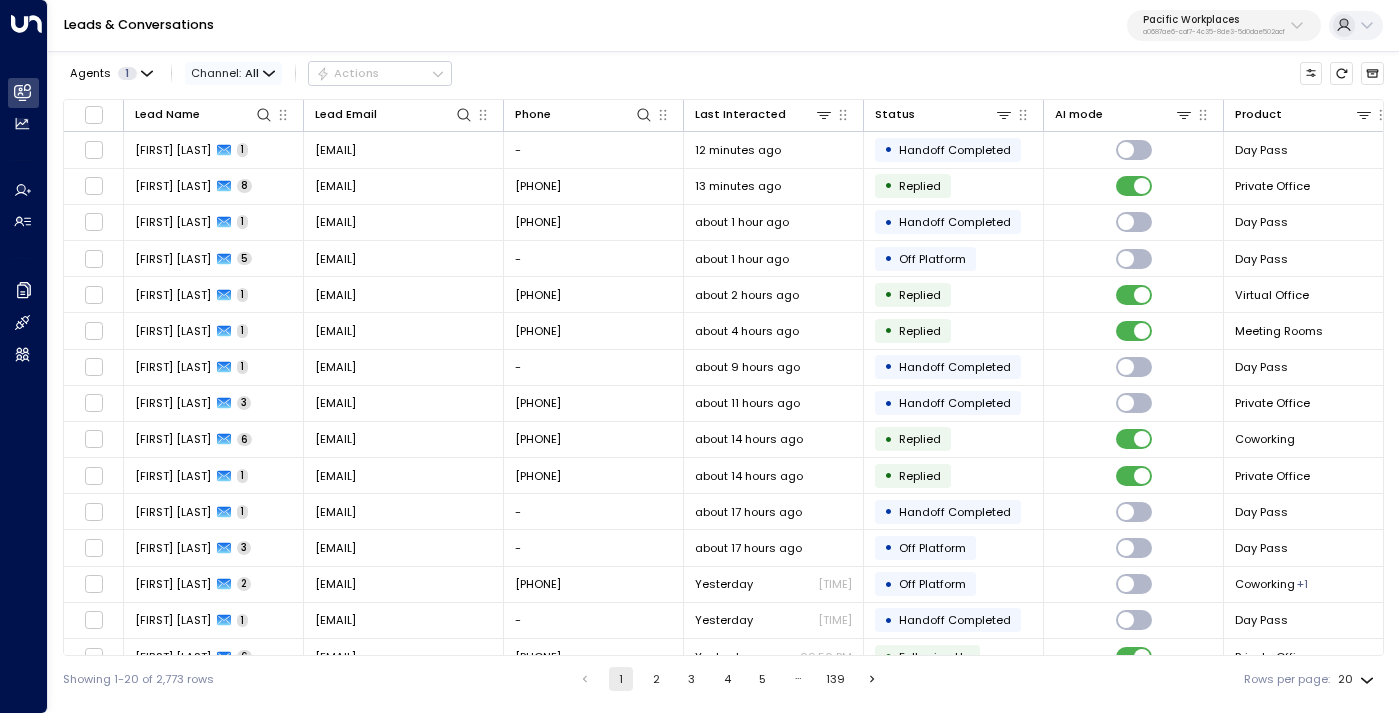 click 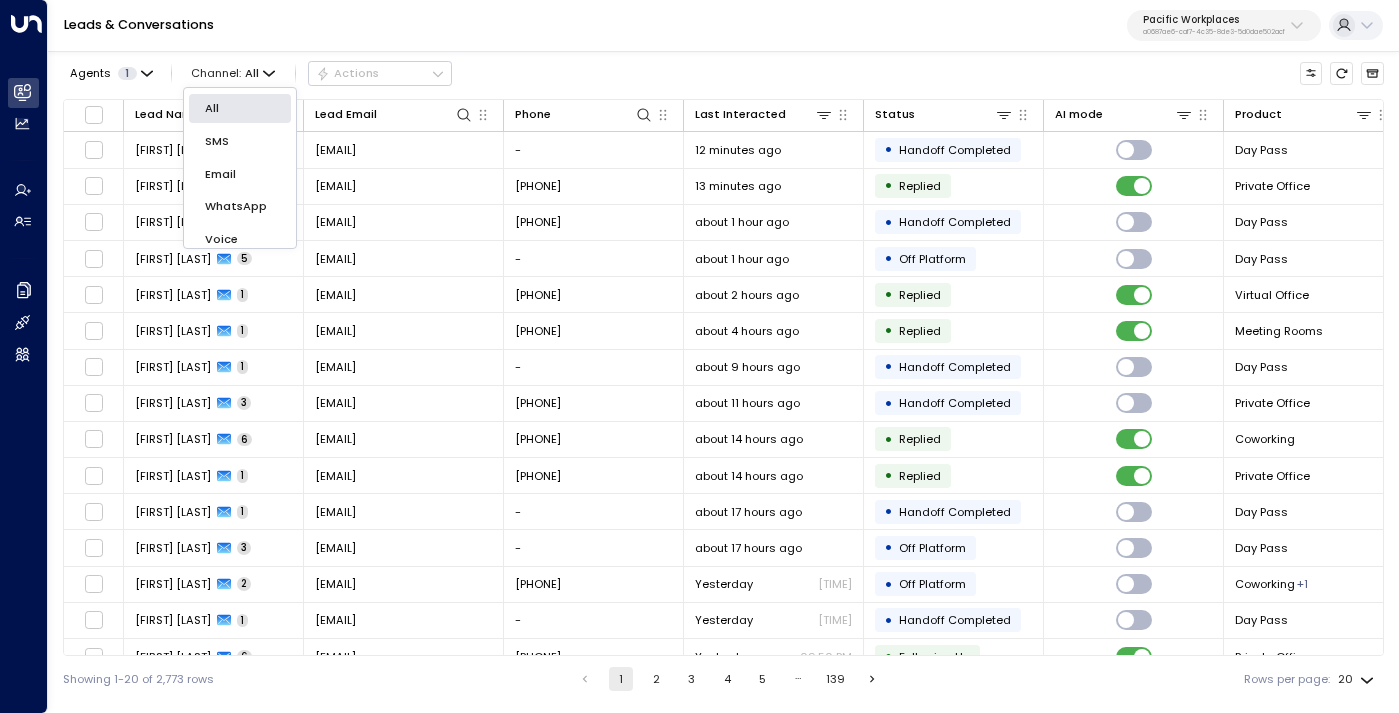 scroll, scrollTop: 45, scrollLeft: 0, axis: vertical 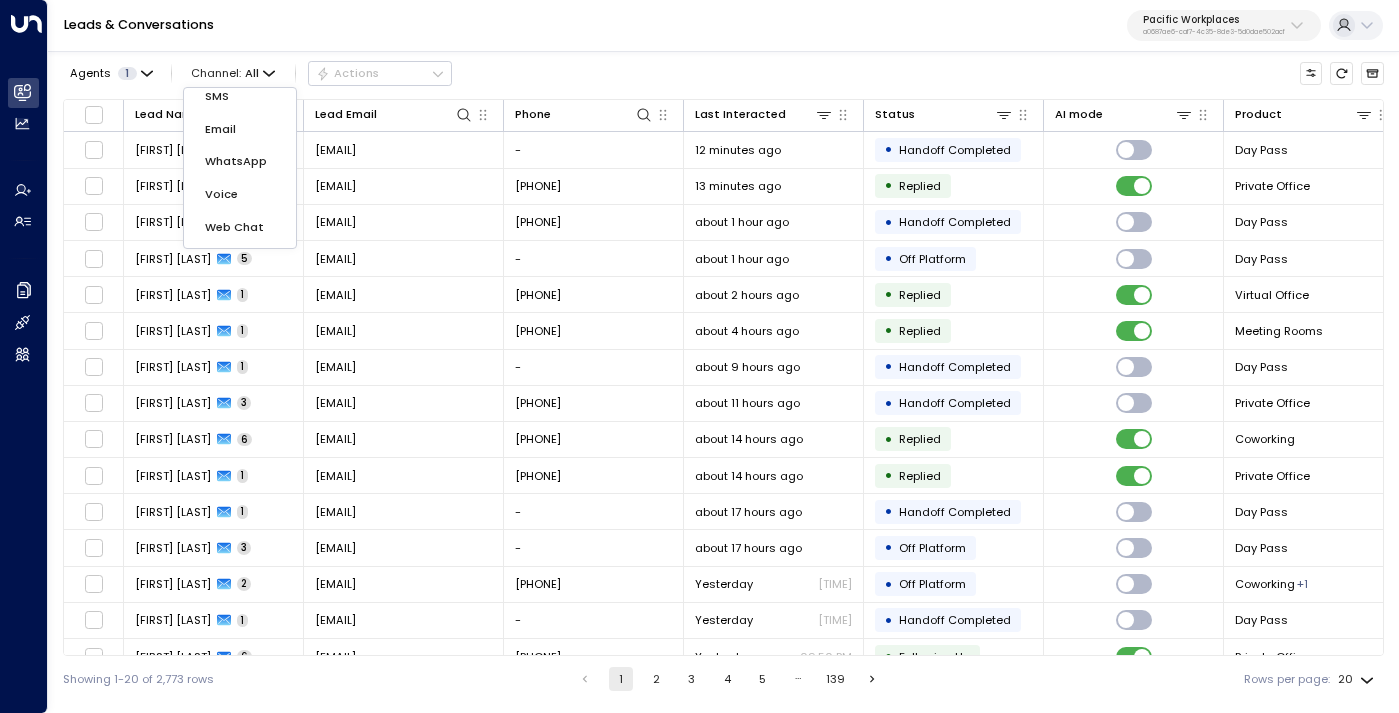 click on "Voice" at bounding box center [240, 194] 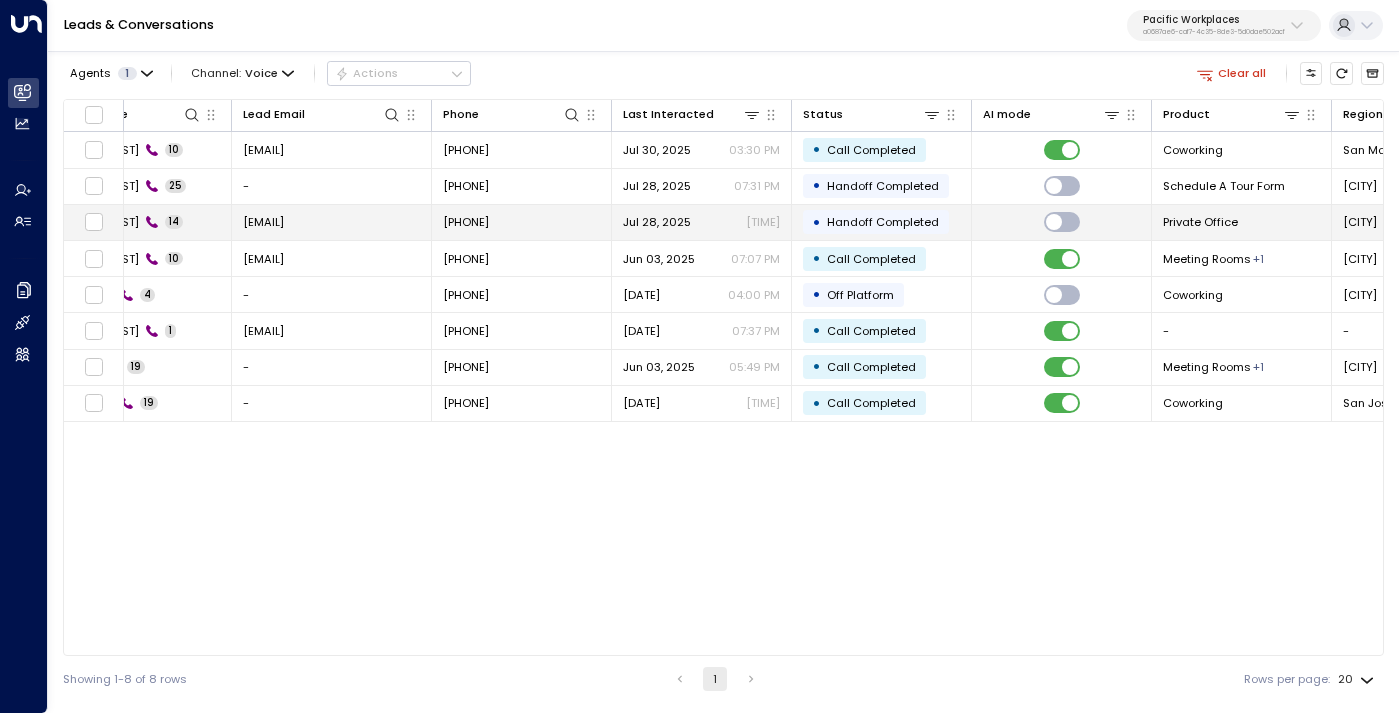 scroll, scrollTop: 0, scrollLeft: 59, axis: horizontal 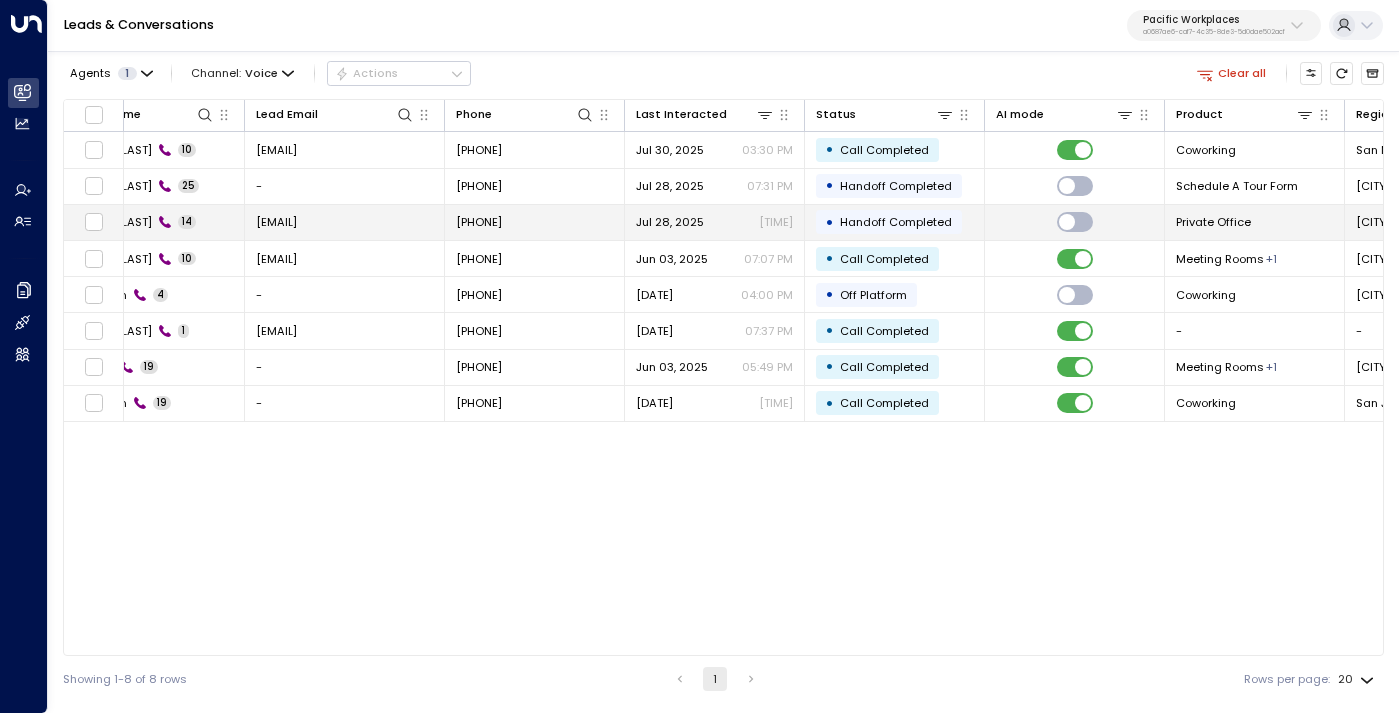 click on "[EMAIL]" at bounding box center [276, 222] 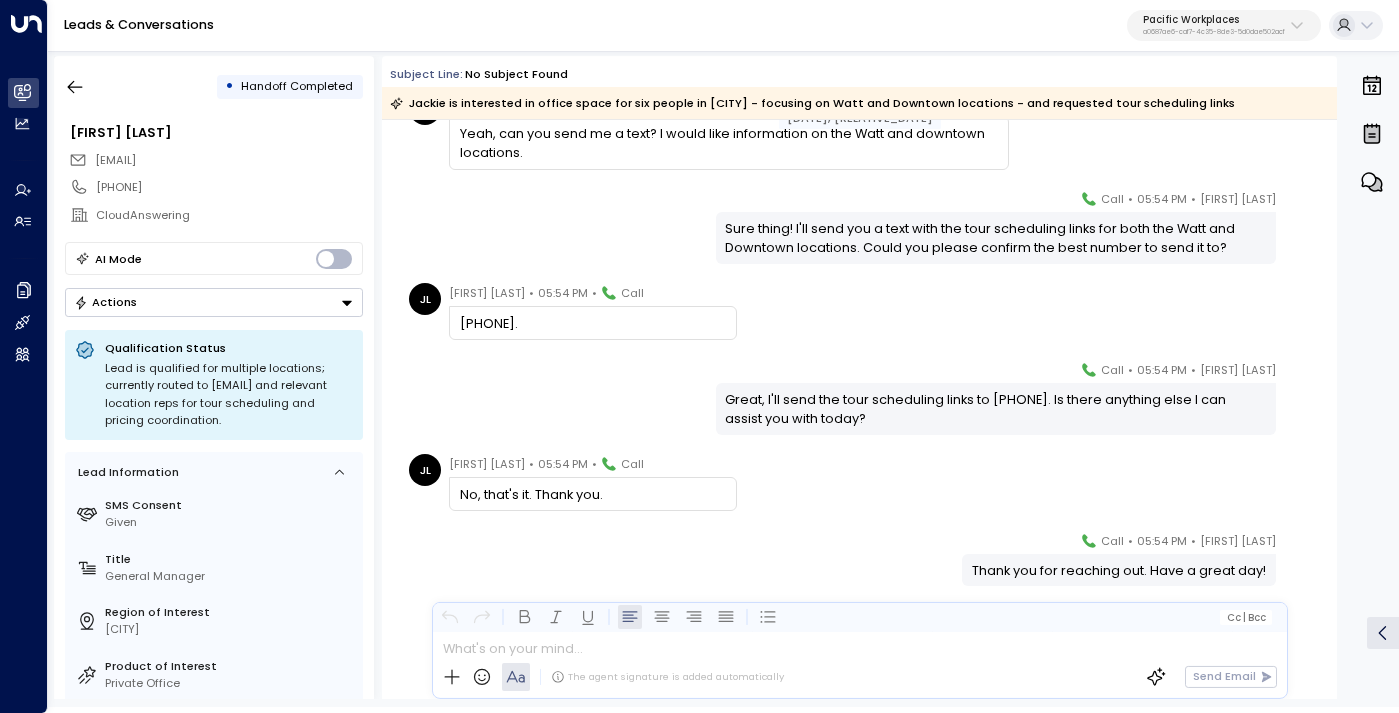 scroll, scrollTop: 928, scrollLeft: 0, axis: vertical 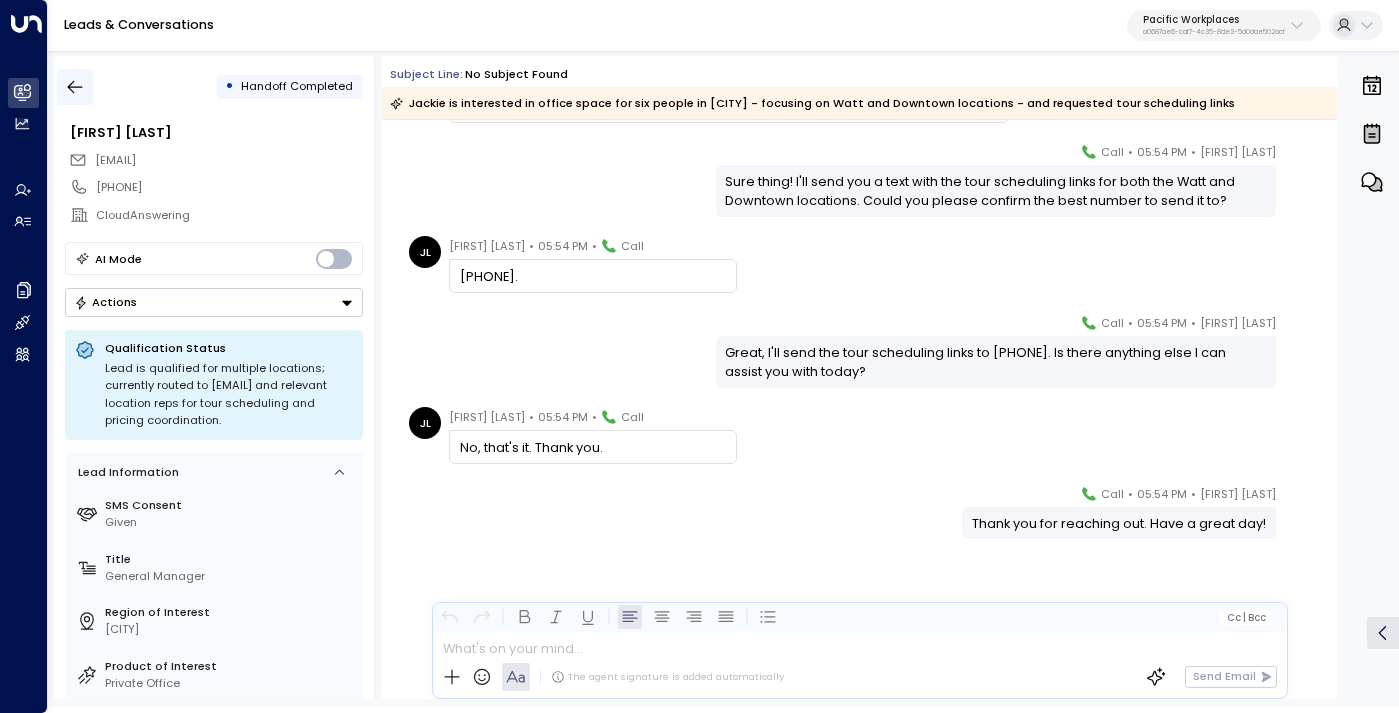 click 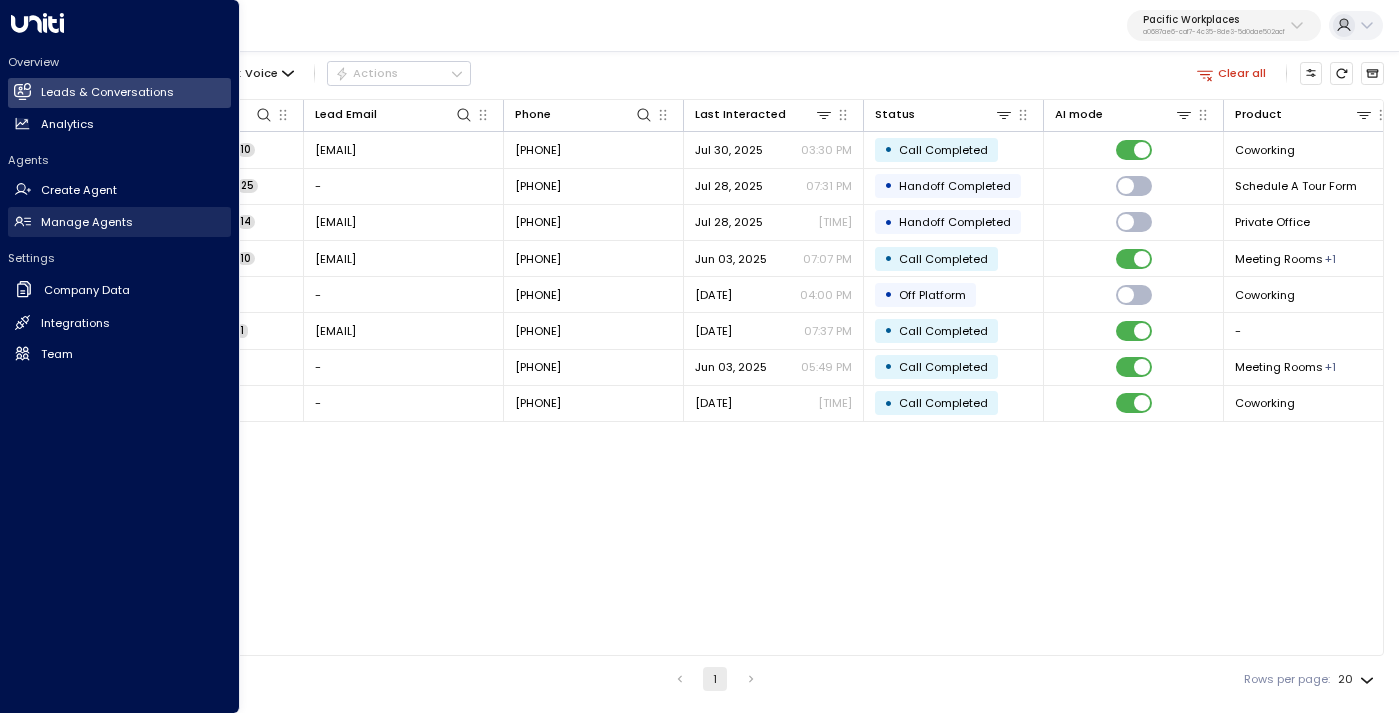 click on "Manage Agents" at bounding box center (87, 222) 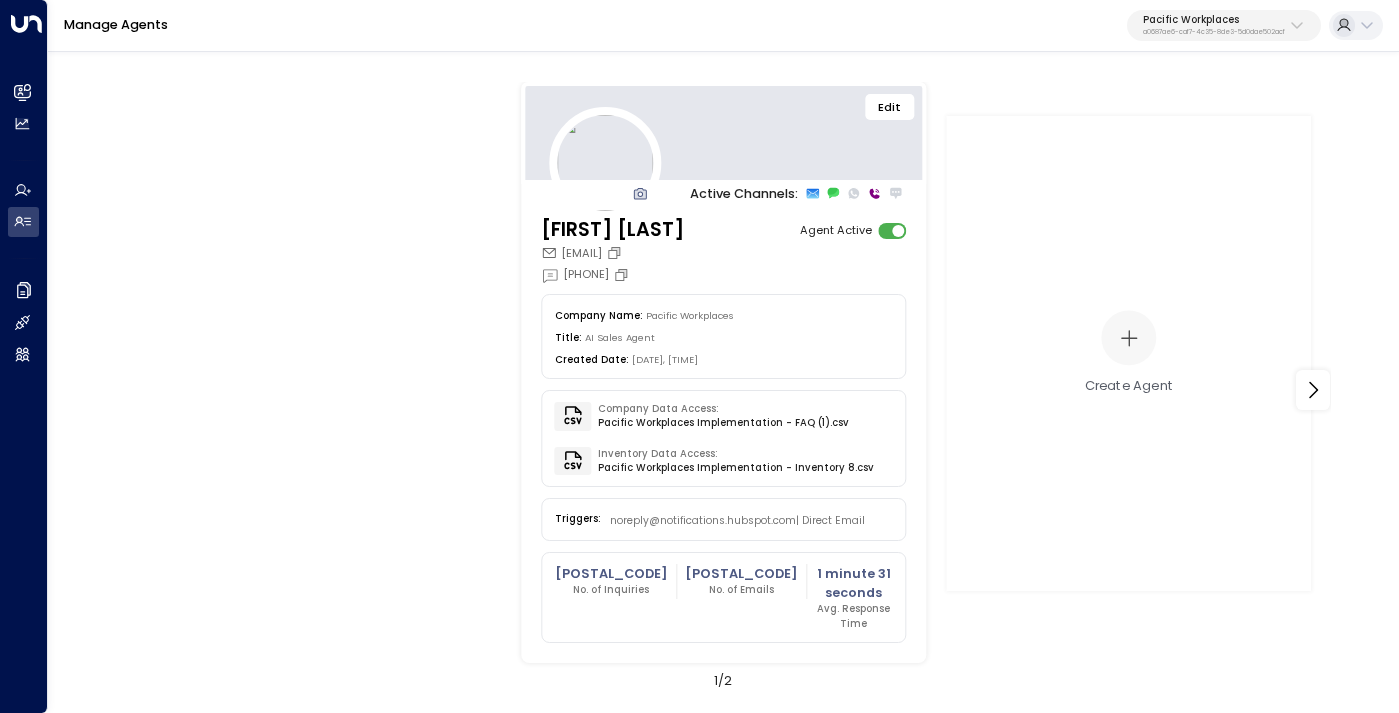 click on "Edit" at bounding box center (890, 107) 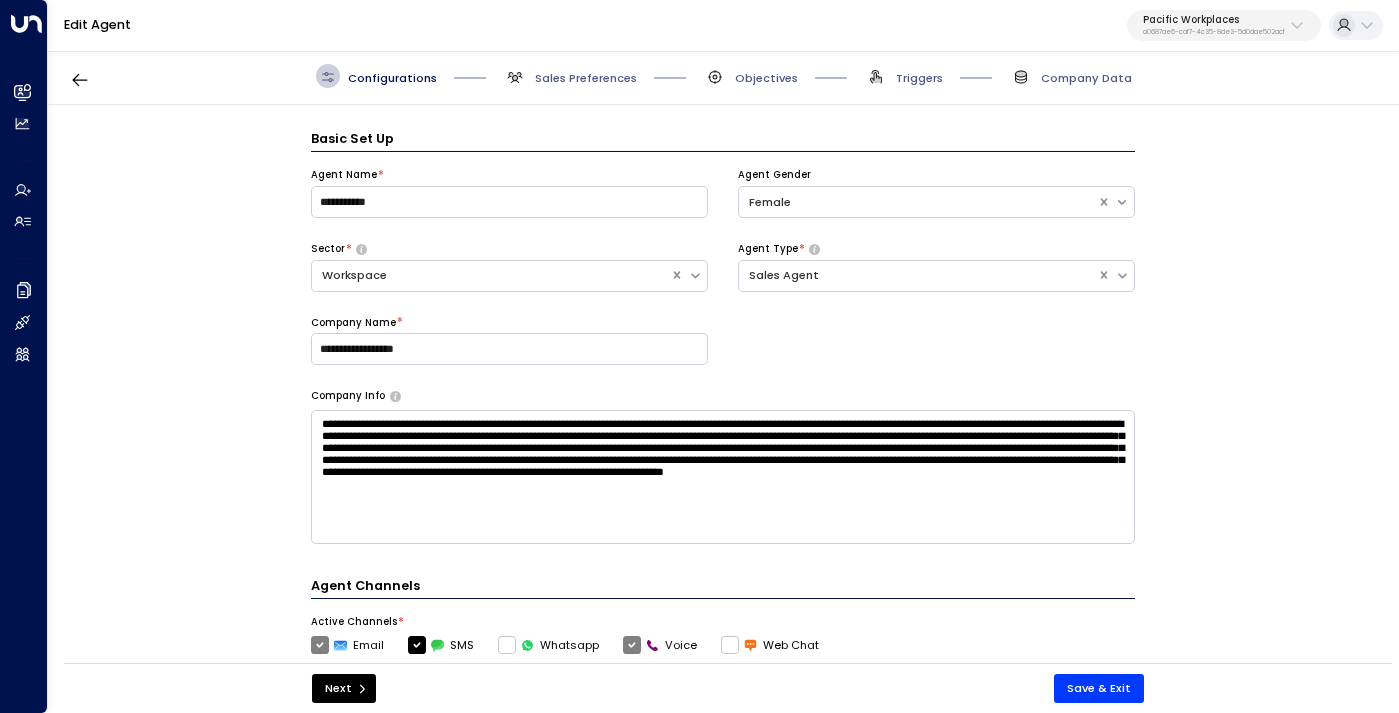 scroll, scrollTop: 24, scrollLeft: 0, axis: vertical 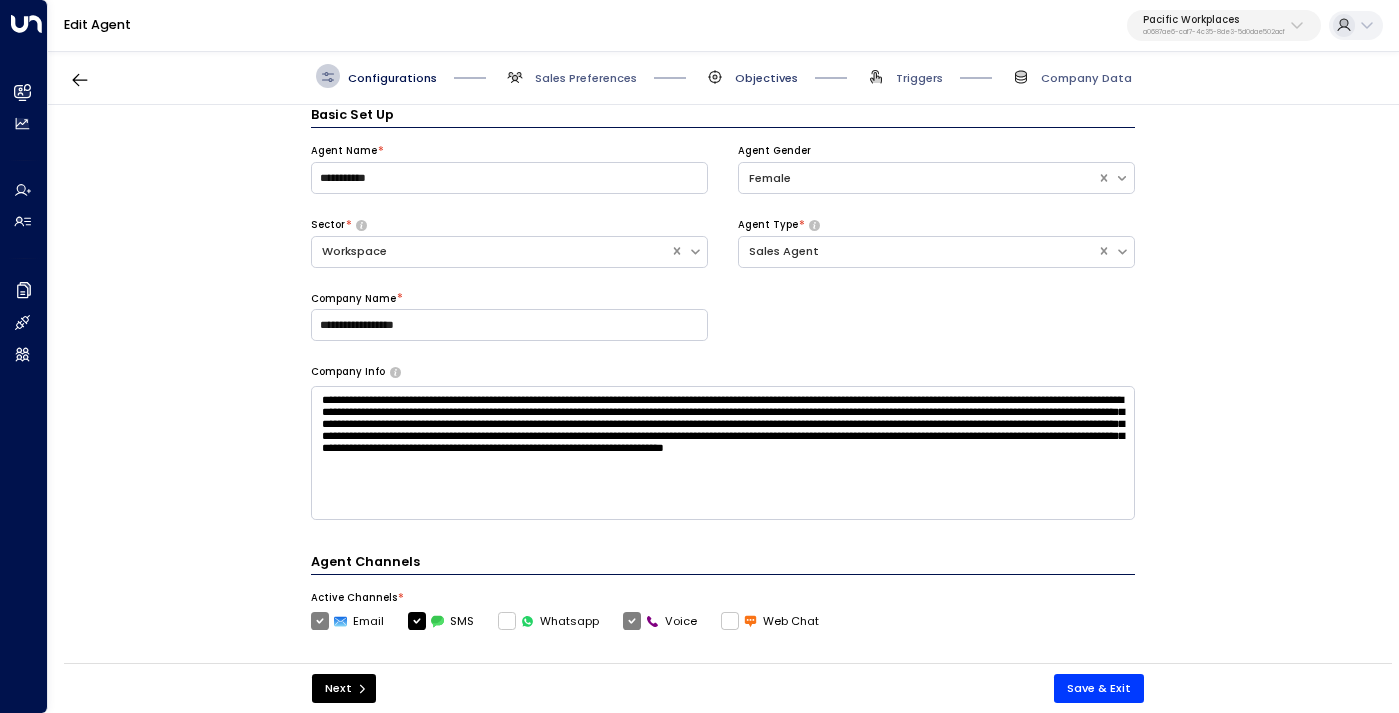 click on "Objectives" at bounding box center (766, 78) 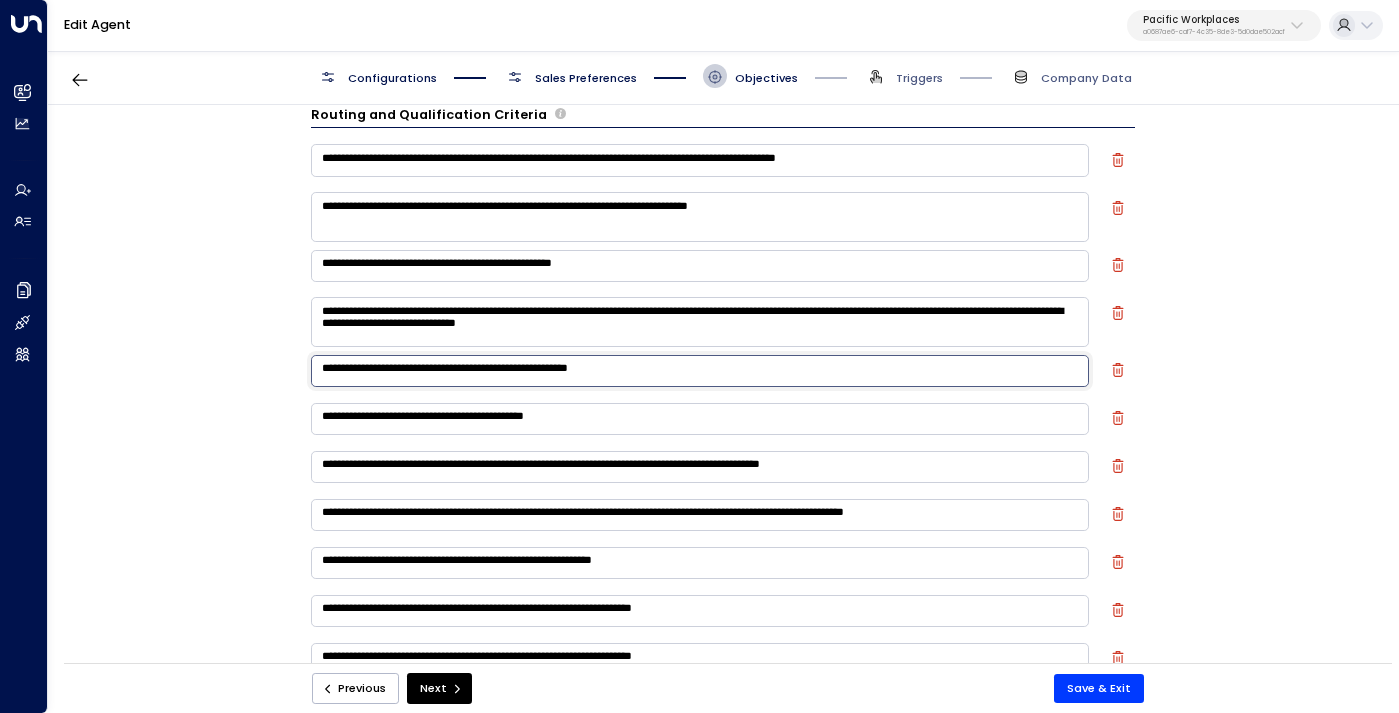 click on "**********" at bounding box center (700, 371) 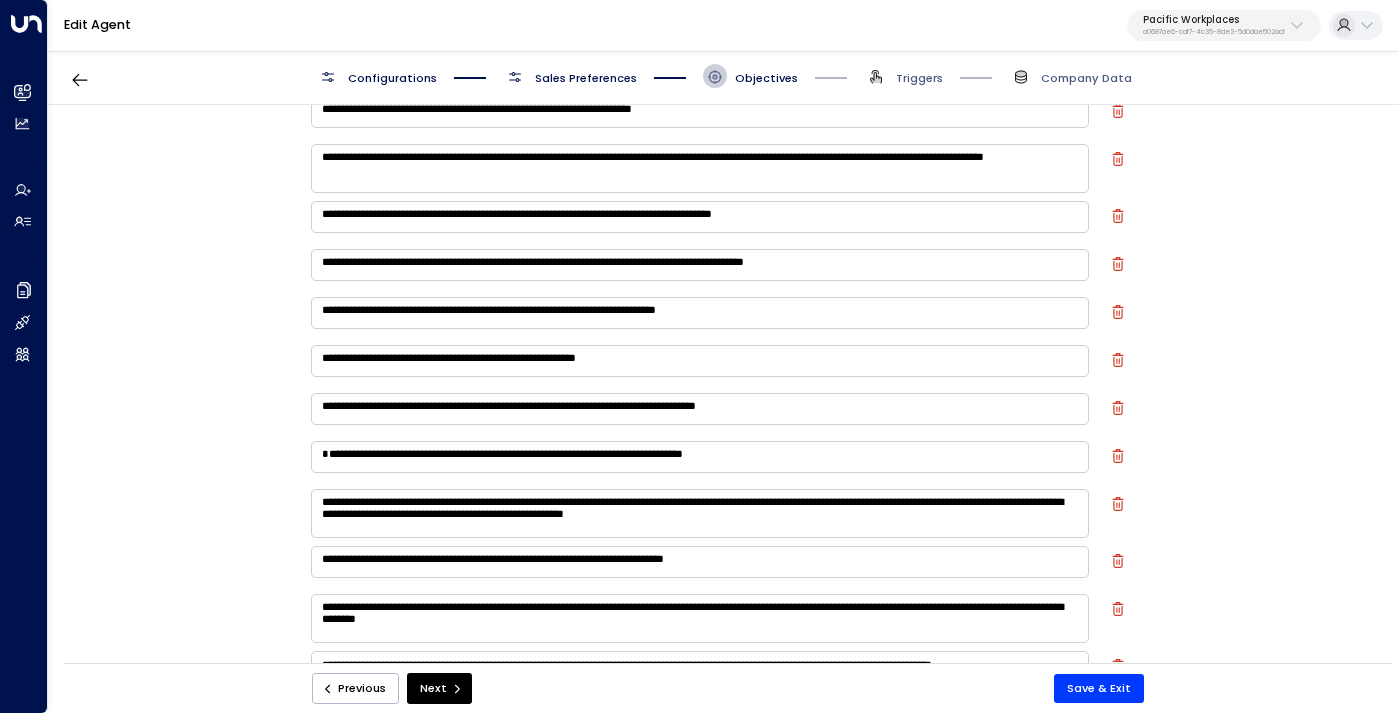 scroll, scrollTop: 702, scrollLeft: 0, axis: vertical 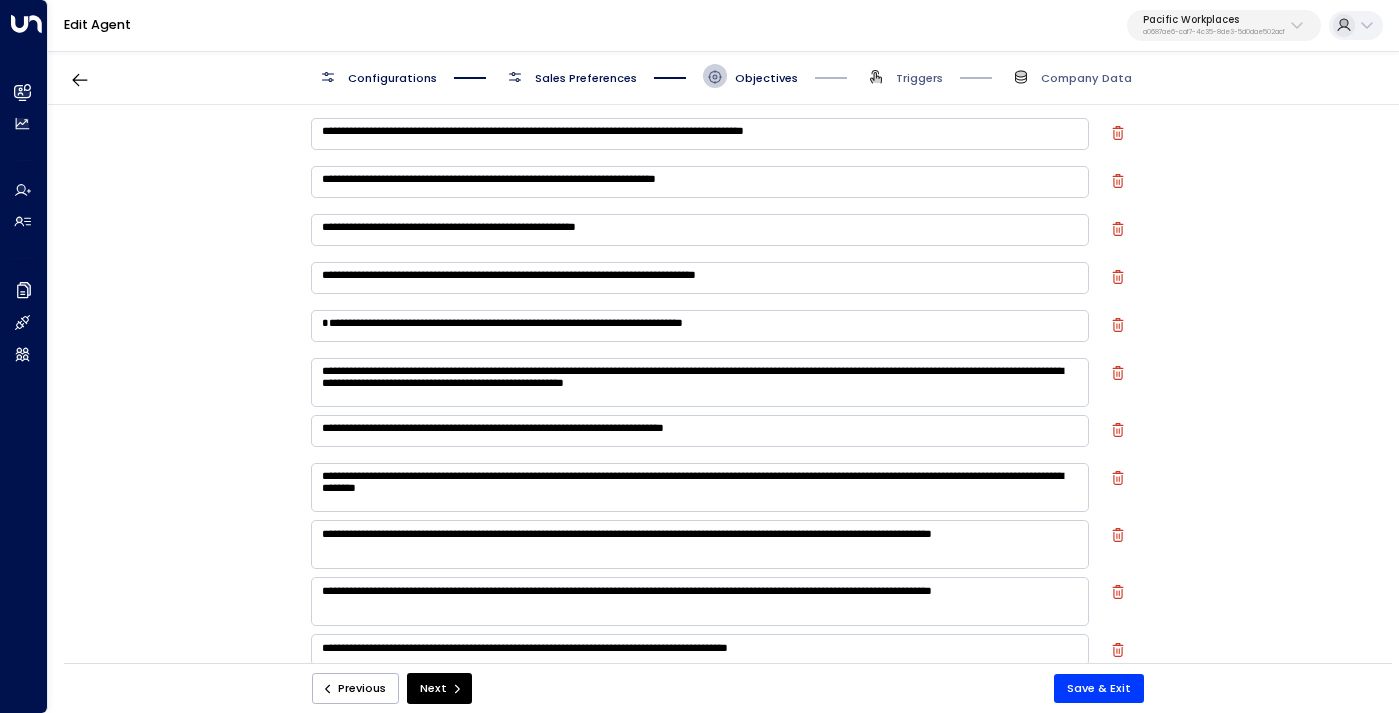 click on "**********" at bounding box center (700, 382) 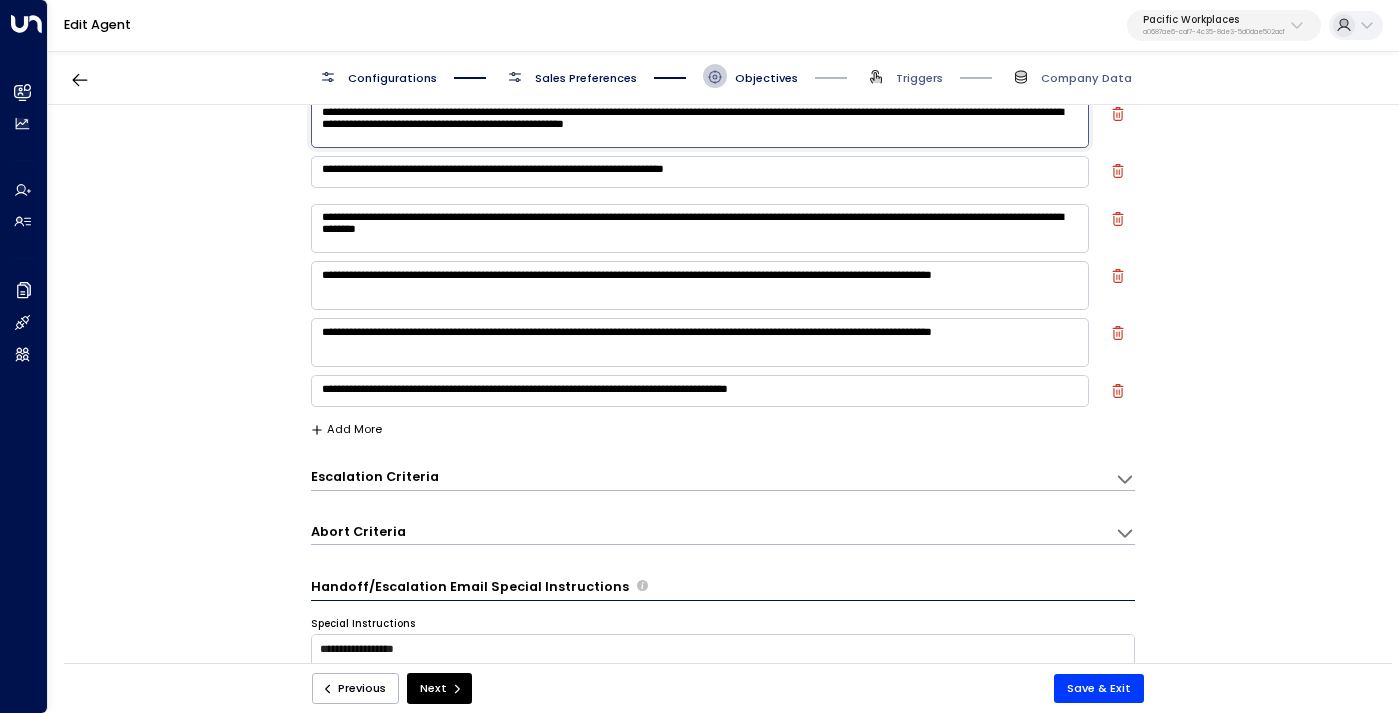 scroll, scrollTop: 975, scrollLeft: 0, axis: vertical 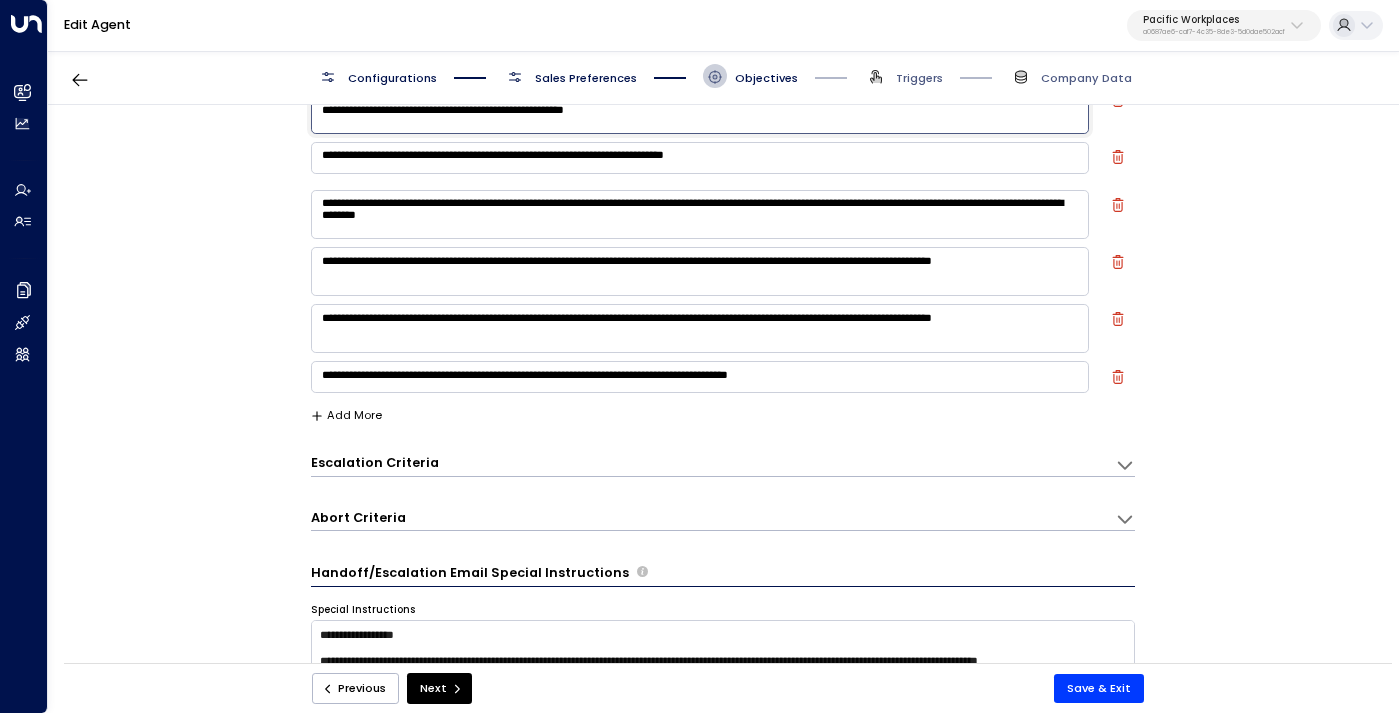 click on "Escalation Criteria   Reset" at bounding box center [705, 463] 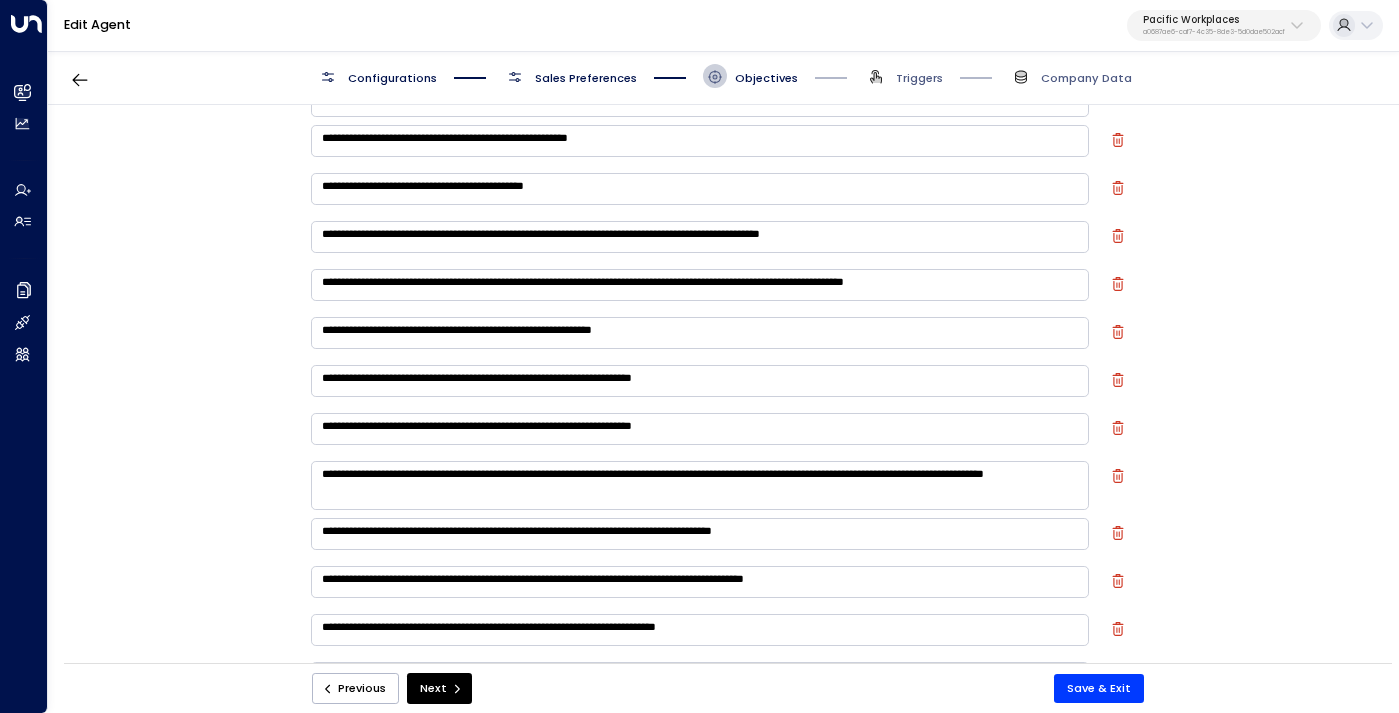 scroll, scrollTop: 301, scrollLeft: 0, axis: vertical 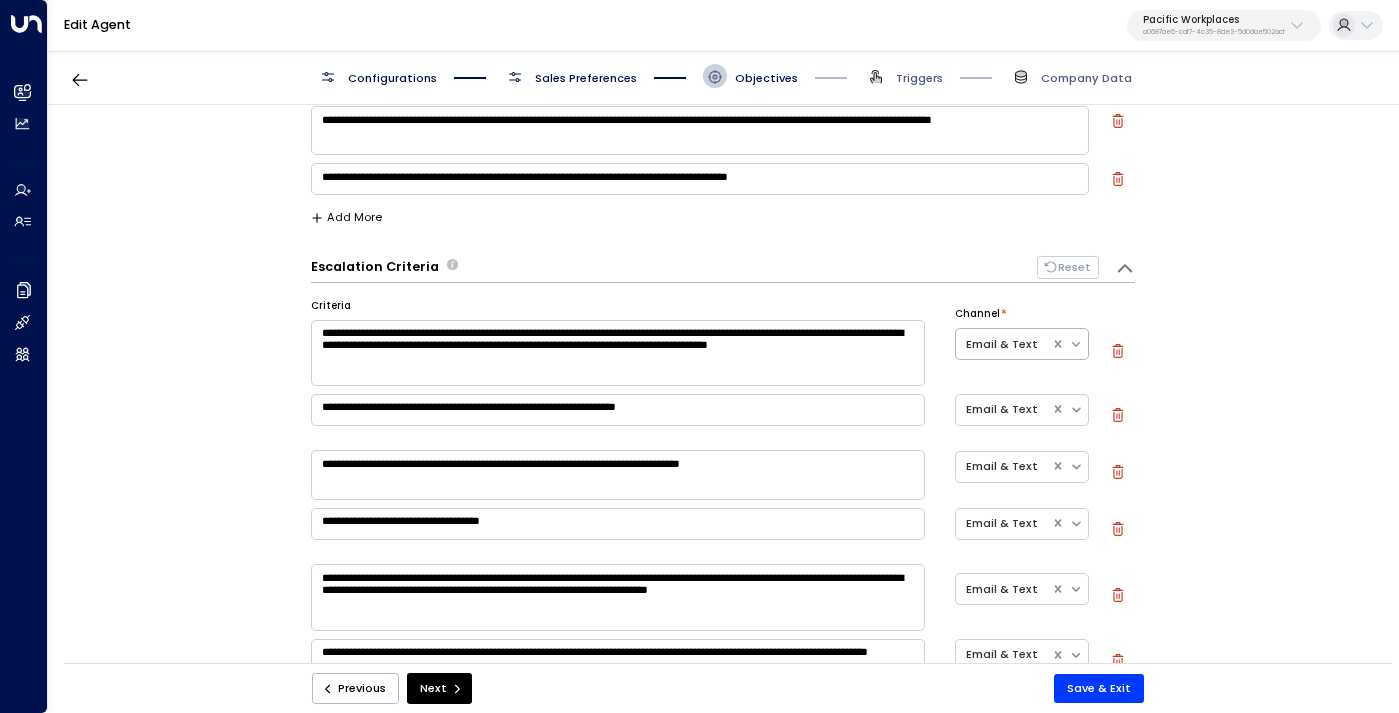 click 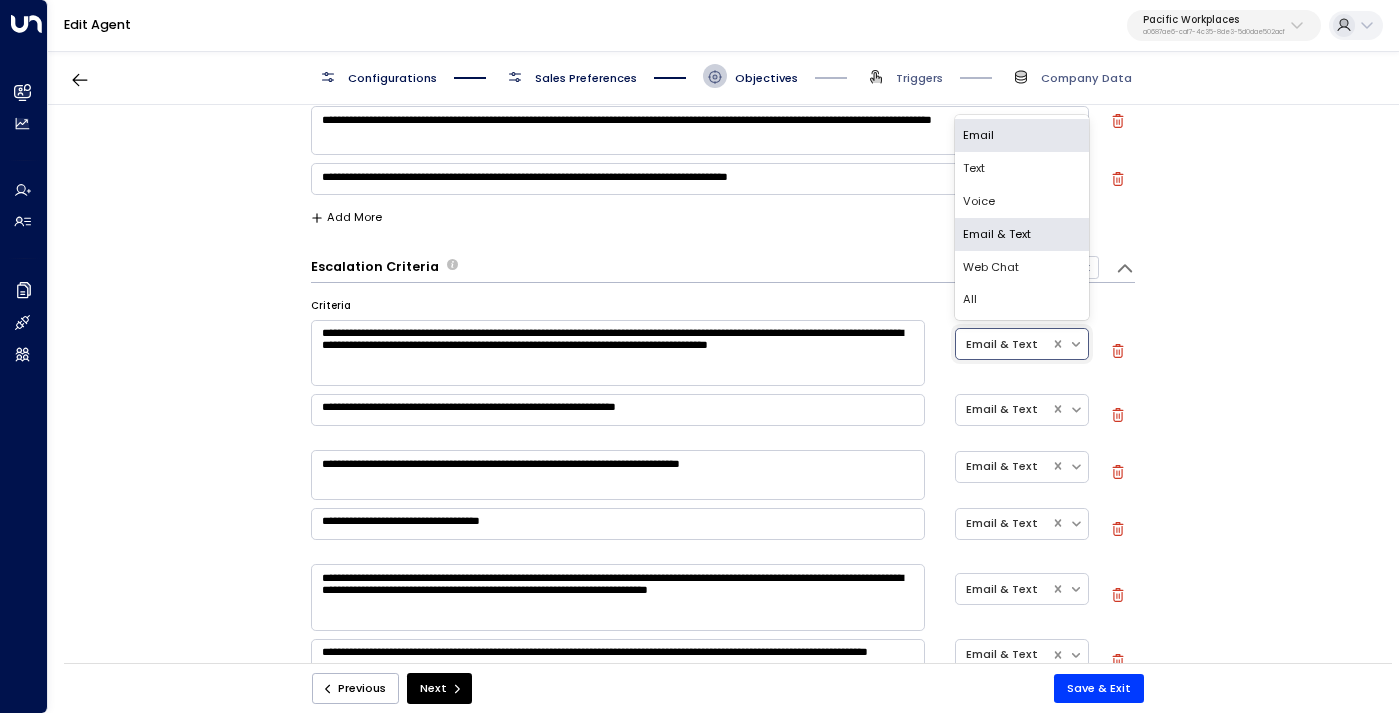 click on "**********" at bounding box center (722, 389) 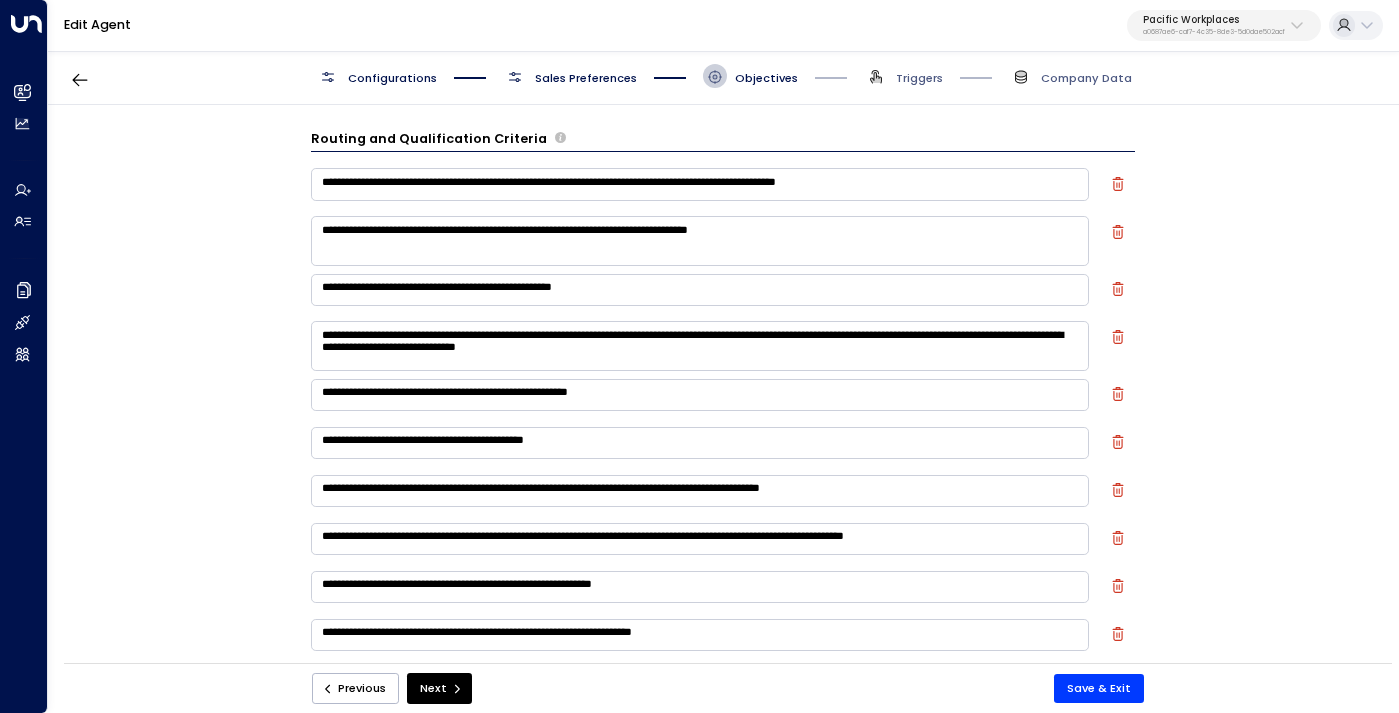 scroll, scrollTop: 22, scrollLeft: 0, axis: vertical 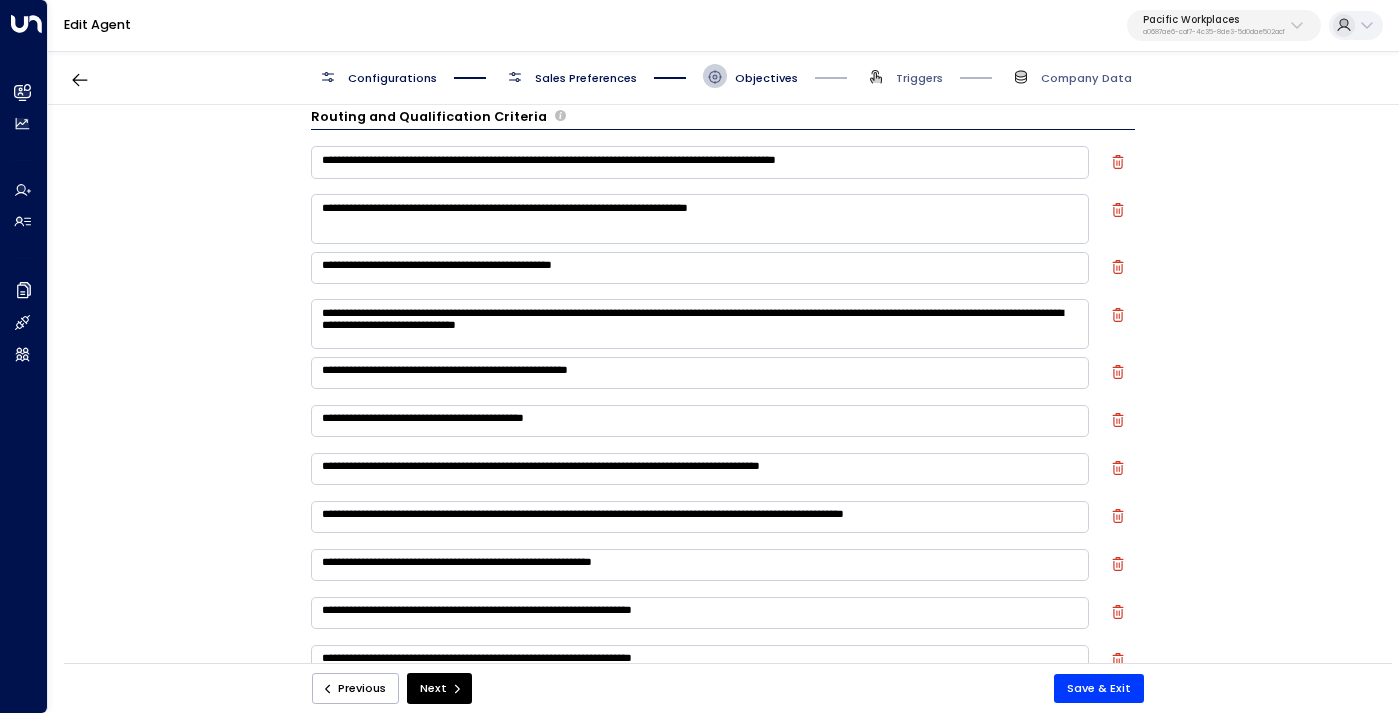 click on "Previous Next Save & Exit" at bounding box center [728, 688] 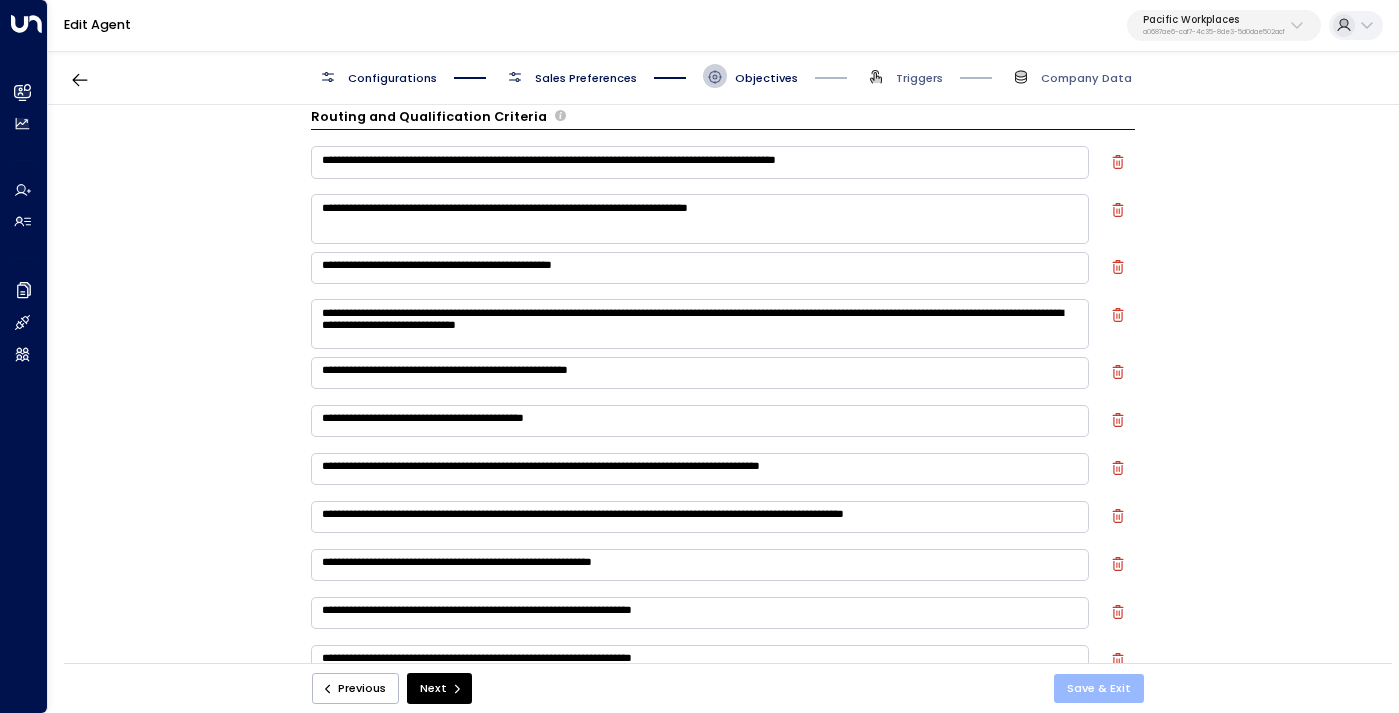 click on "Save & Exit" at bounding box center [1099, 688] 